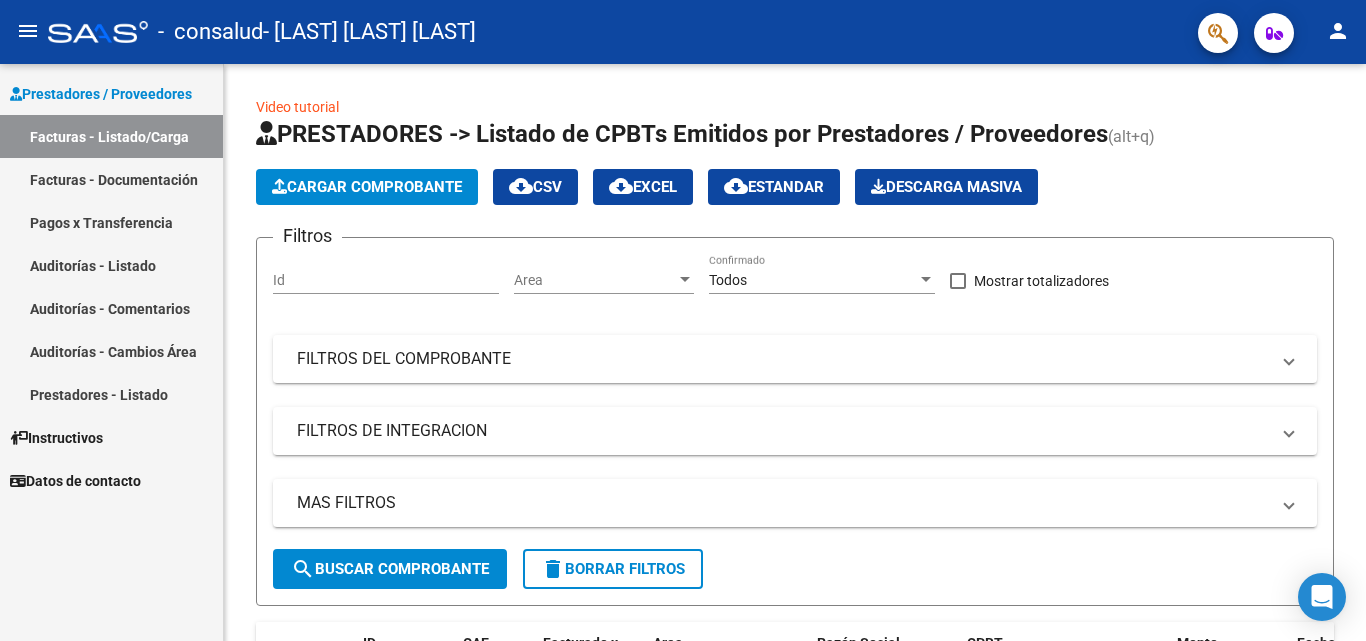 scroll, scrollTop: 0, scrollLeft: 0, axis: both 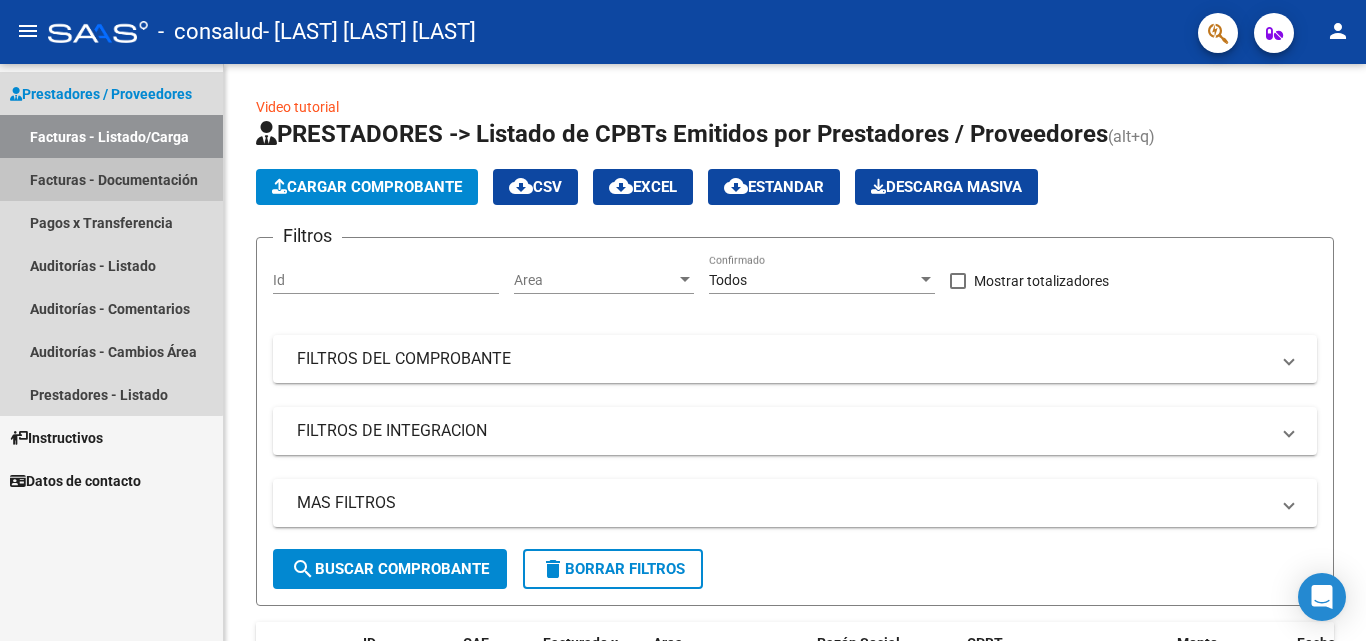 click on "Facturas - Documentación" at bounding box center (111, 179) 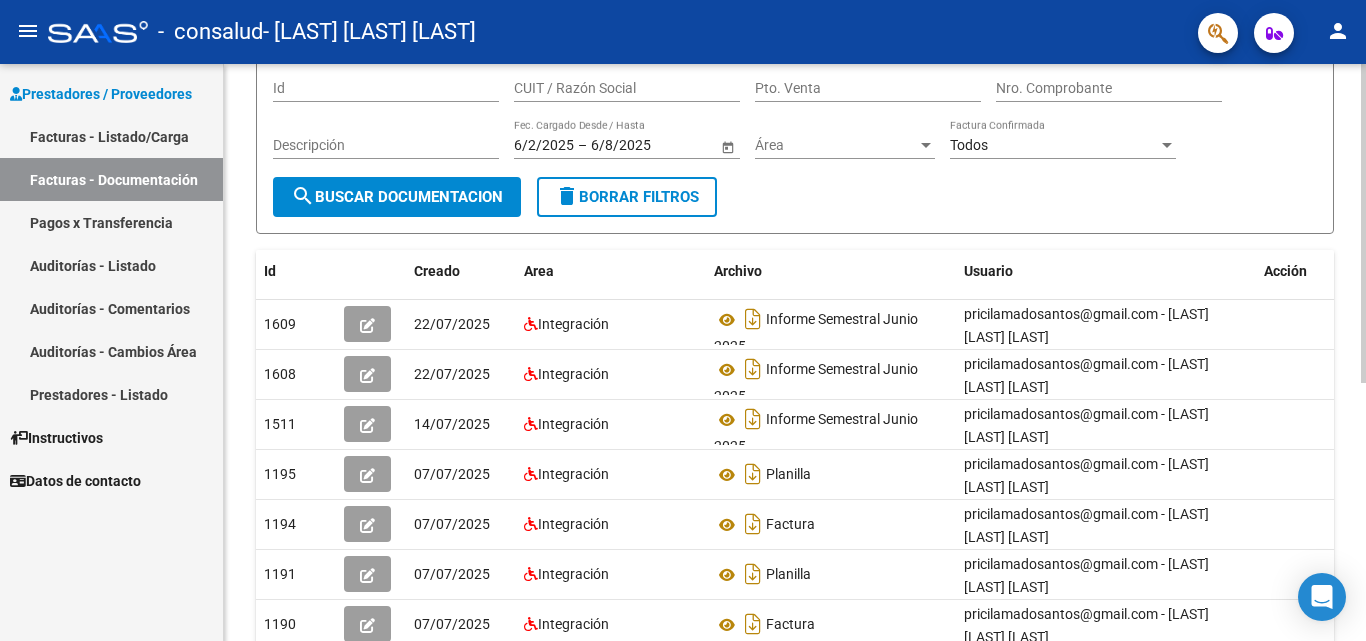 scroll, scrollTop: 0, scrollLeft: 0, axis: both 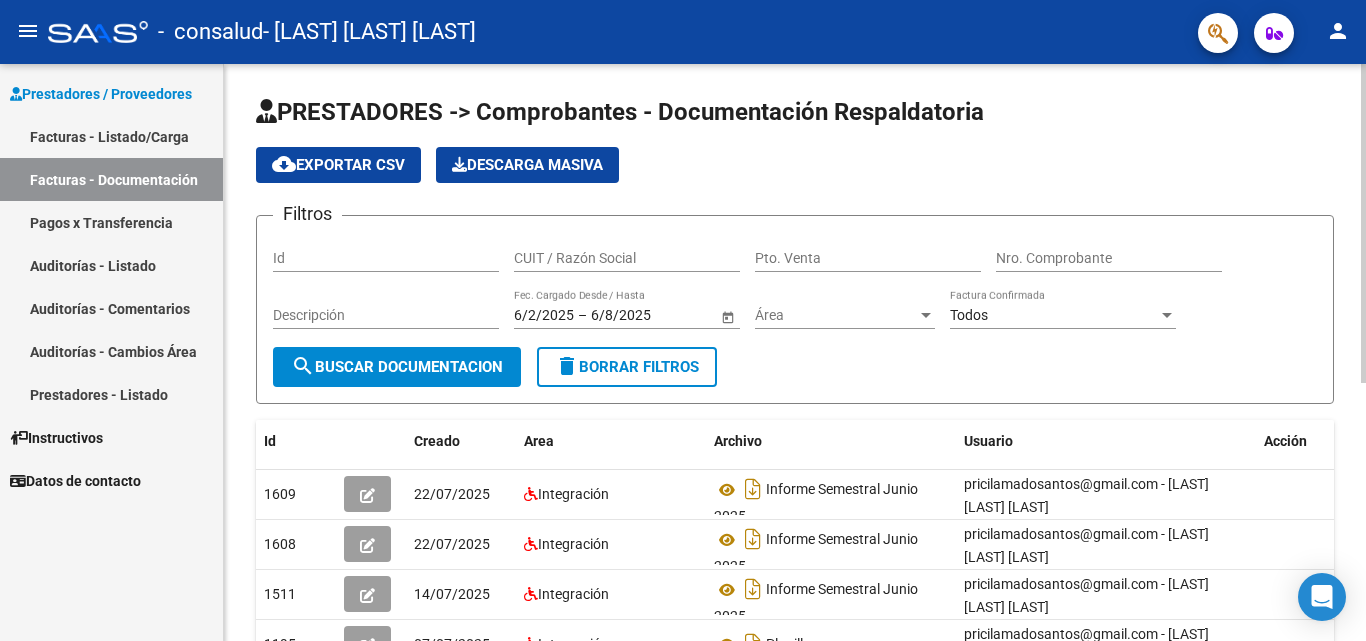 click on "PRESTADORES -> Comprobantes - Documentación Respaldatoria cloud_download  Exportar CSV   Descarga Masiva
Filtros Id CUIT / Razón Social Pto. Venta Nro. Comprobante Descripción 6/2/2025 6/2/2025 – 6/8/2025 6/8/2025 Fec. Cargado Desde / Hasta Área Área Todos Factura Confirmada search  Buscar Documentacion  delete  Borrar Filtros  Id Creado Area Archivo Usuario Acción 1609
22/07/2025 Integración Informe Semestral Junio 2025  pricilamadosantos@gmail.com -   [LAST] [LAST] [LAST]   1608
22/07/2025 Integración Informe Semestral Junio 2025  pricilamadosantos@gmail.com -   [LAST] [LAST] [LAST]   1511
14/07/2025 Integración Informe Semestral Junio 2025  pricilamadosantos@gmail.com -   [LAST] [LAST] [LAST]   1195
07/07/2025 Integración Planilla  pricilamadosantos@gmail.com -   [LAST] [LAST] [LAST]   1194
07/07/2025 Integración Factura  pricilamadosantos@gmail.com -   [LAST] [LAST] [LAST]   1191
07/07/2025 Integración Planilla 1190
07/07/2025" 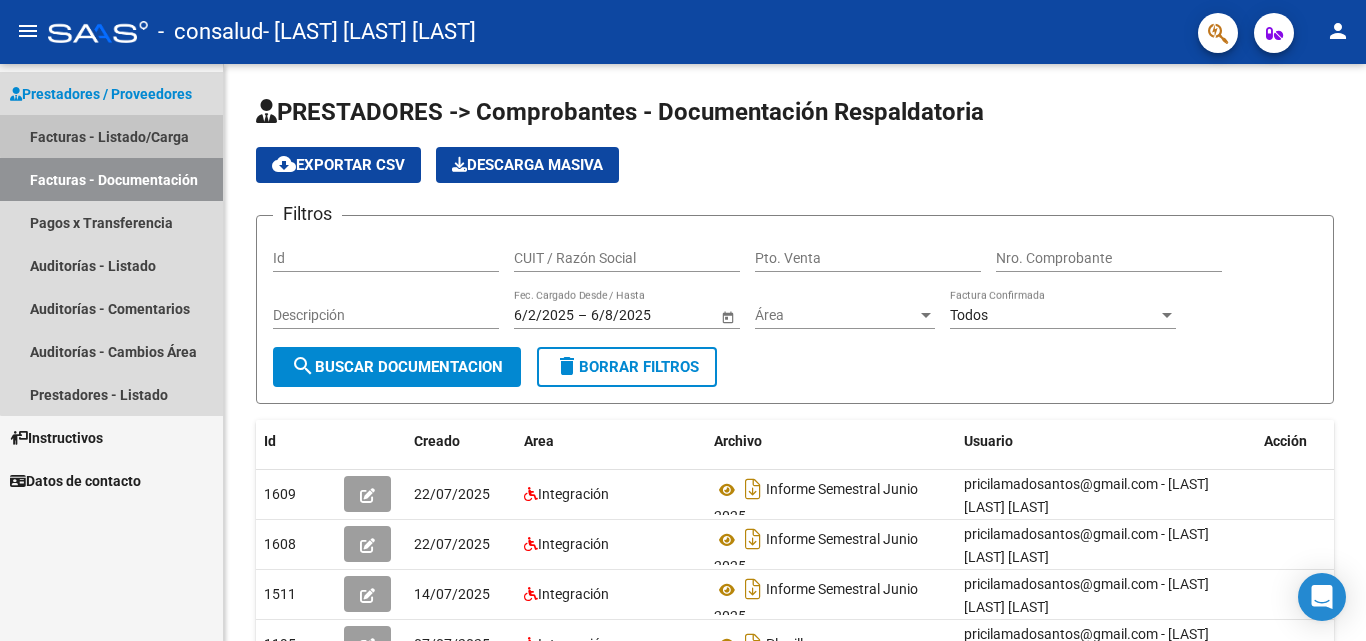 click on "Facturas - Listado/Carga" at bounding box center [111, 136] 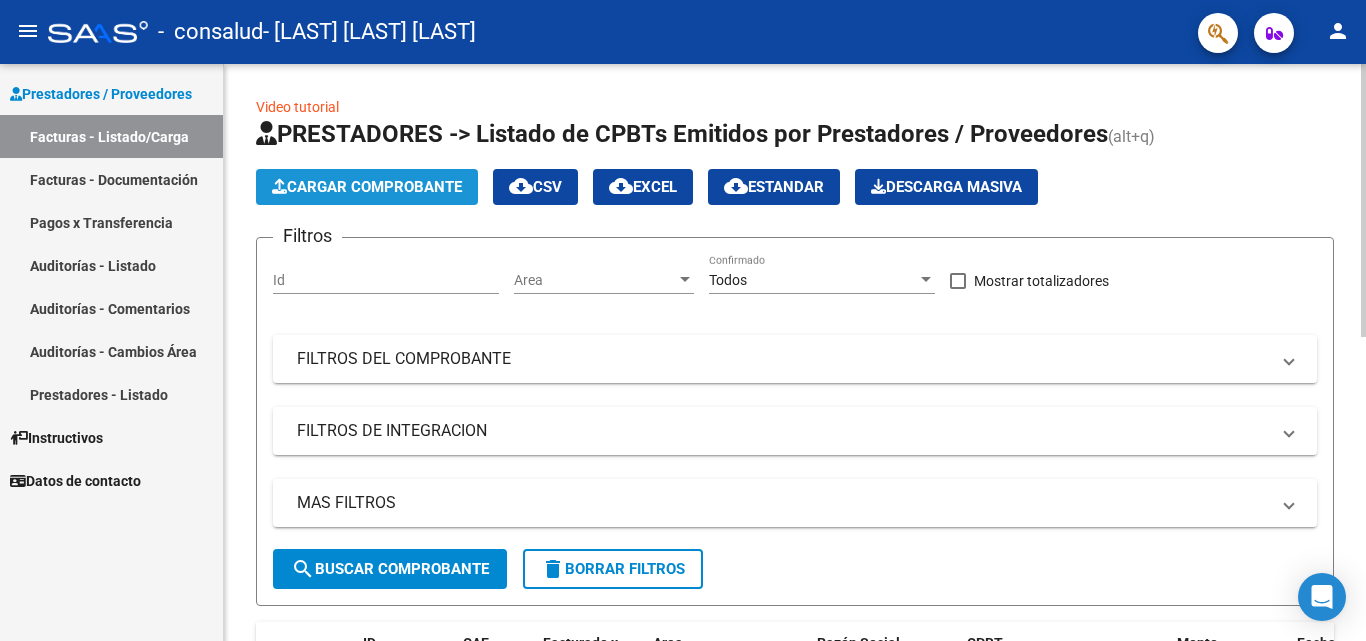click on "Cargar Comprobante" 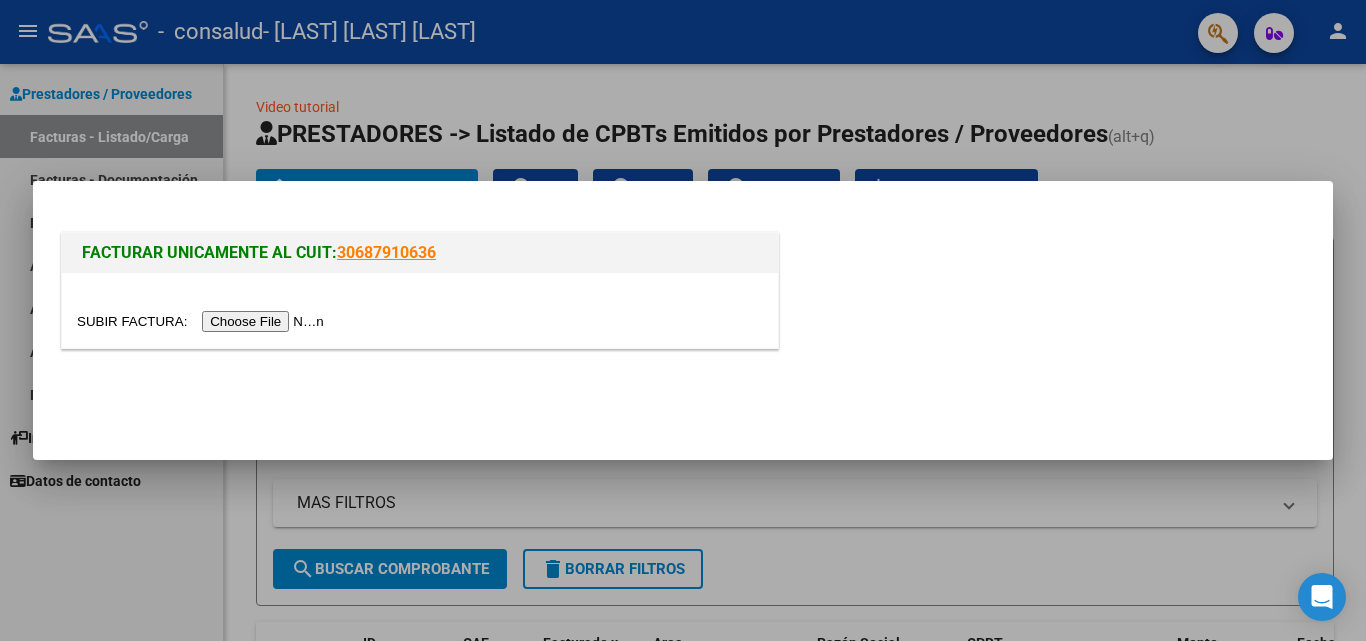 click at bounding box center [203, 321] 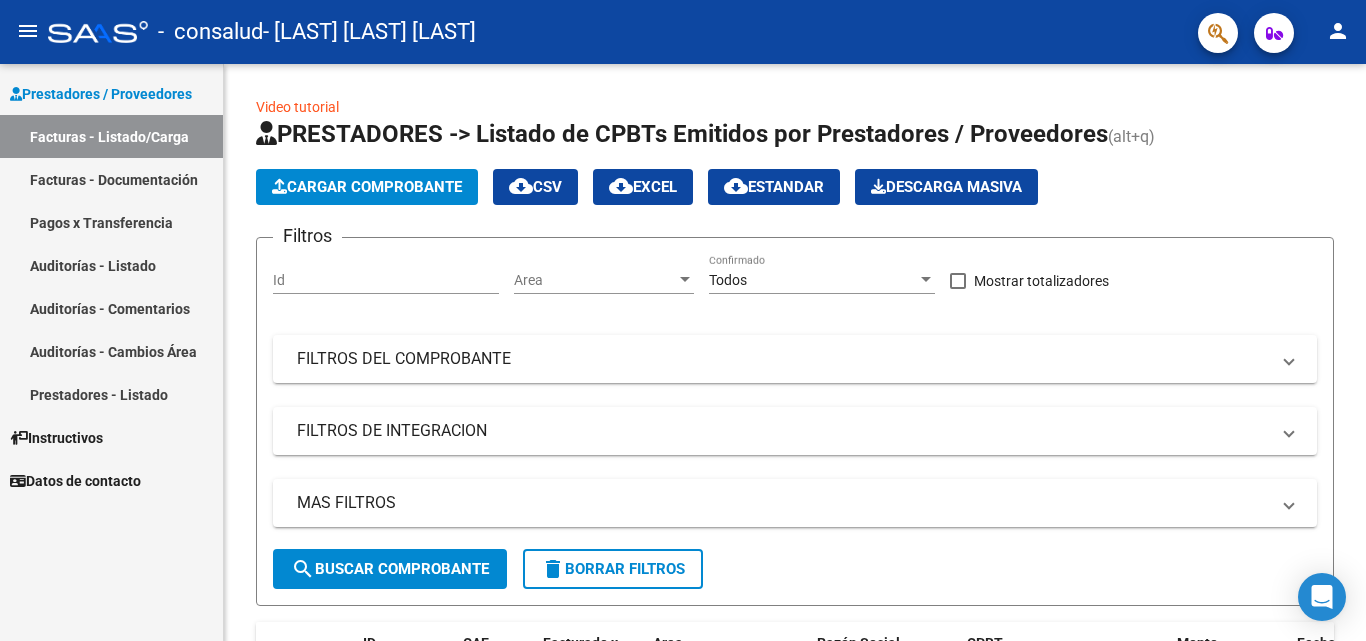 click on "PRESTADORES -> Listado de CPBTs Emitidos por Prestadores / Proveedores (alt+q)" 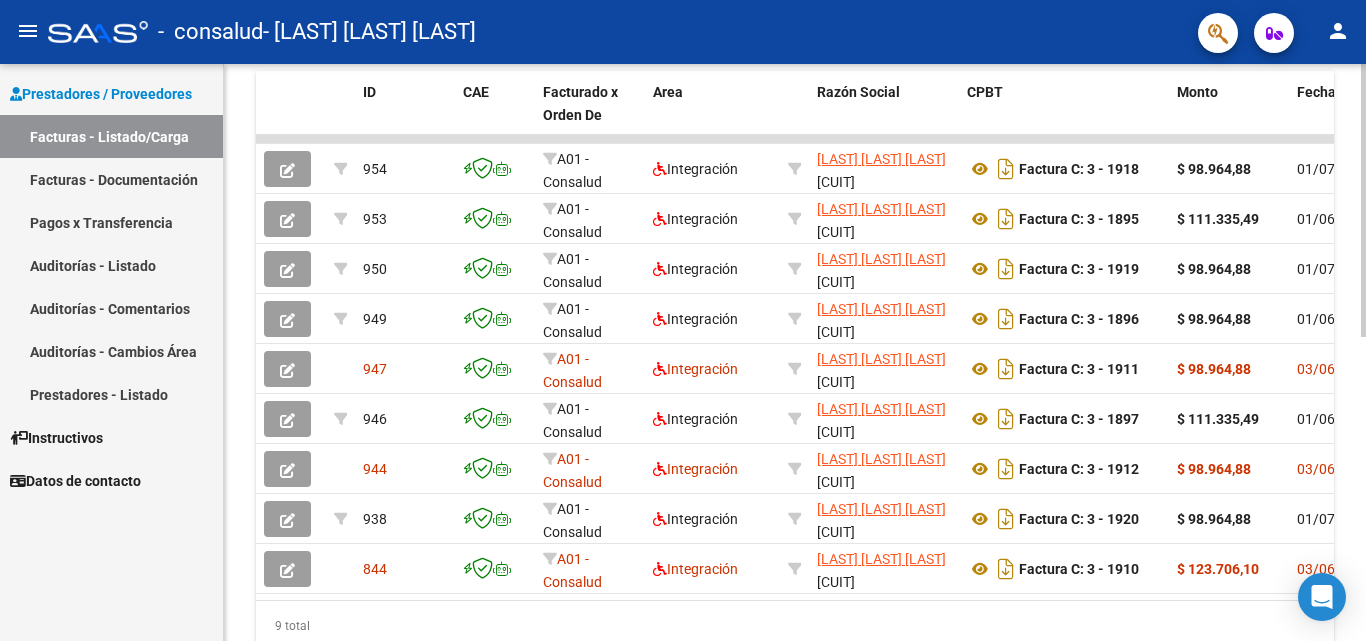 scroll, scrollTop: 547, scrollLeft: 0, axis: vertical 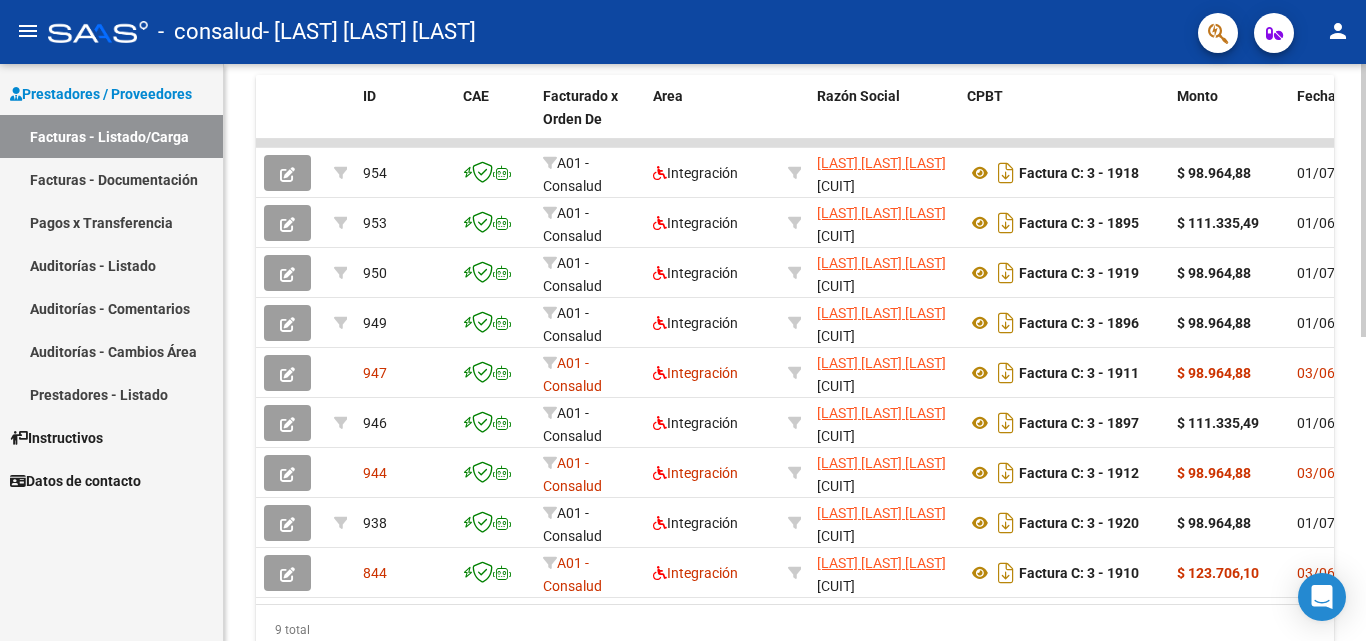 click on "Video tutorial   PRESTADORES -> Listado de CPBTs Emitidos por Prestadores / Proveedores (alt+q)   Cargar Comprobante
cloud_download  CSV  cloud_download  EXCEL  cloud_download  Estandar   Descarga Masiva
Filtros Id Area Area Todos Confirmado   Mostrar totalizadores   FILTROS DEL COMPROBANTE  Comprobante Tipo Comprobante Tipo Start date – End date Fec. Comprobante Desde / Hasta Días Emisión Desde(cant. días) Días Emisión Hasta(cant. días) CUIT / Razón Social Pto. Venta Nro. Comprobante Código SSS CAE Válido CAE Válido Todos Cargado Módulo Hosp. Todos Tiene facturacion Apócrifa Hospital Refes  FILTROS DE INTEGRACION  Período De Prestación Campos del Archivo de Rendición Devuelto x SSS (dr_envio) Todos Rendido x SSS (dr_envio) Tipo de Registro Tipo de Registro Período Presentación Período Presentación Campos del Legajo Asociado (preaprobación) Afiliado Legajo (cuil/nombre) Todos Solo facturas preaprobadas  MAS FILTROS  Todos Con Doc. Respaldatoria Todos Con Trazabilidad Todos – –" 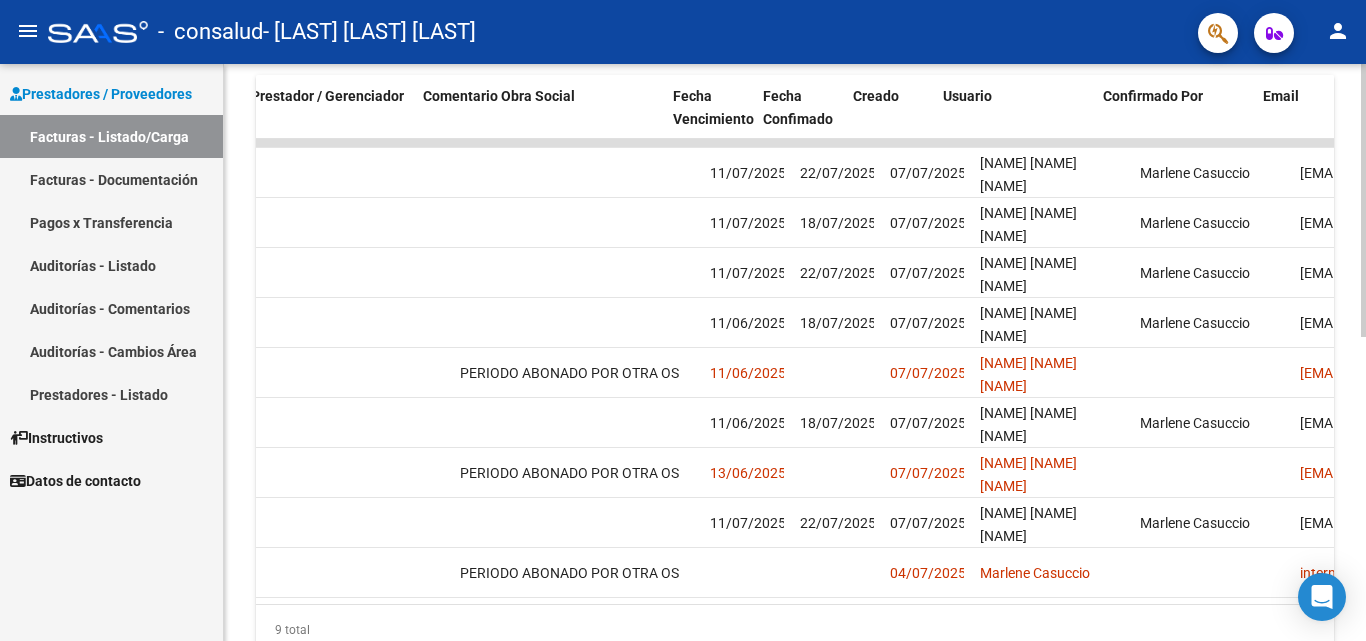 scroll, scrollTop: 0, scrollLeft: 3130, axis: horizontal 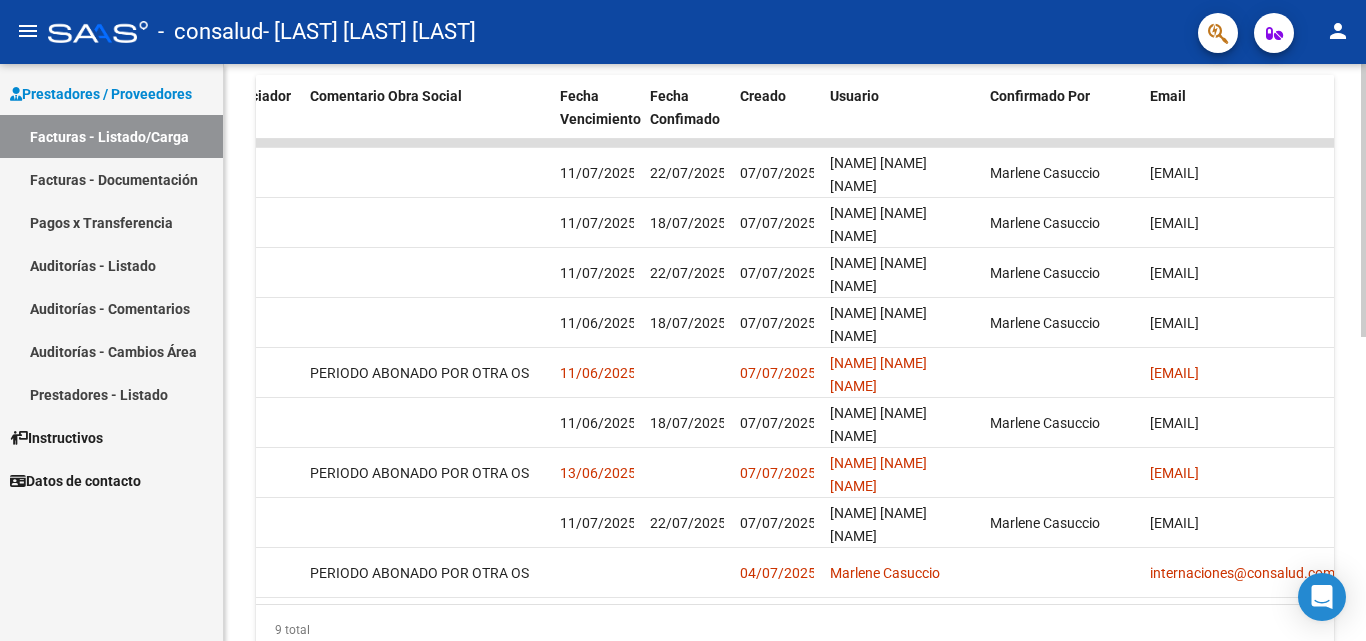 drag, startPoint x: 1090, startPoint y: 628, endPoint x: 874, endPoint y: 608, distance: 216.92395 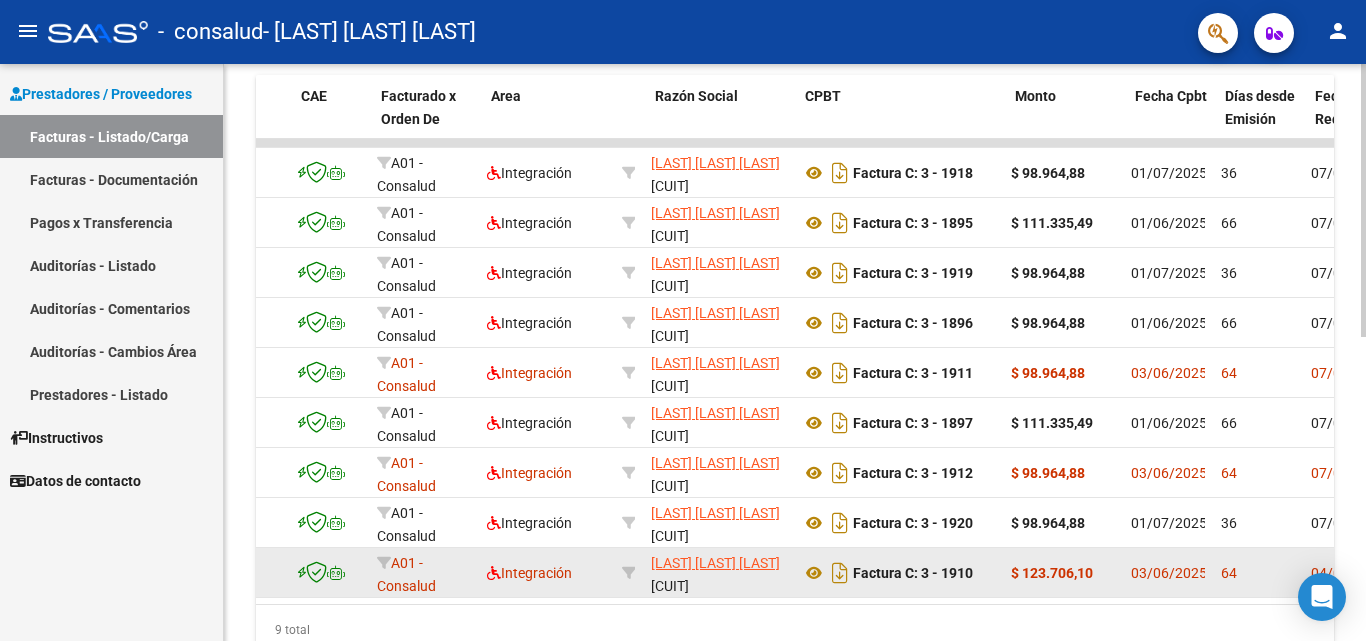 scroll, scrollTop: 0, scrollLeft: 121, axis: horizontal 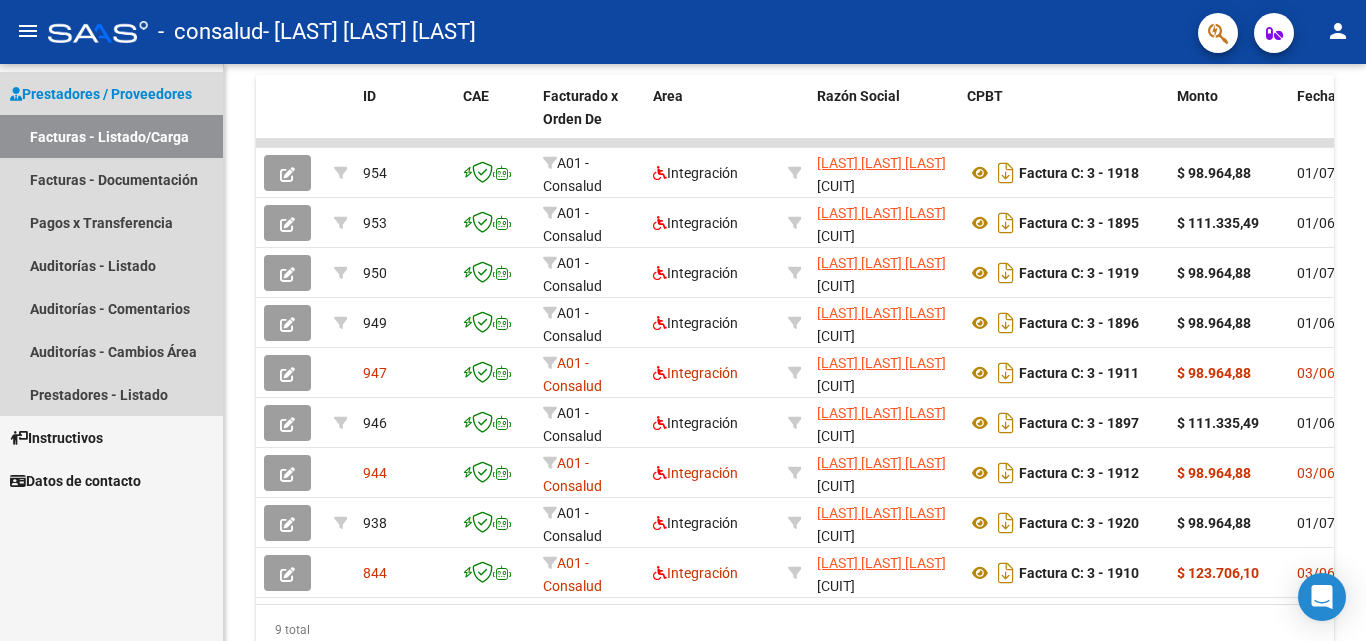 click on "Facturas - Listado/Carga" at bounding box center [111, 136] 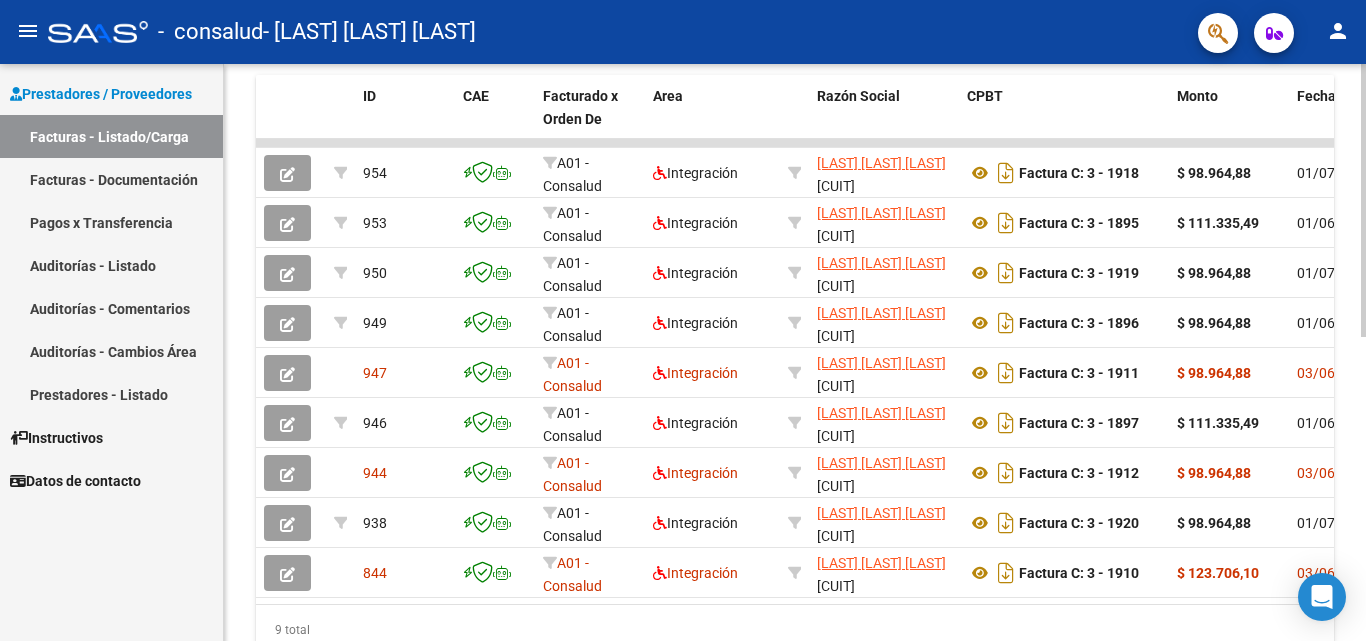 click on "Video tutorial   PRESTADORES -> Listado de CPBTs Emitidos por Prestadores / Proveedores (alt+q)   Cargar Comprobante
cloud_download  CSV  cloud_download  EXCEL  cloud_download  Estandar   Descarga Masiva
Filtros Id Area Area Todos Confirmado   Mostrar totalizadores   FILTROS DEL COMPROBANTE  Comprobante Tipo Comprobante Tipo Start date – End date Fec. Comprobante Desde / Hasta Días Emisión Desde(cant. días) Días Emisión Hasta(cant. días) CUIT / Razón Social Pto. Venta Nro. Comprobante Código SSS CAE Válido CAE Válido Todos Cargado Módulo Hosp. Todos Tiene facturacion Apócrifa Hospital Refes  FILTROS DE INTEGRACION  Período De Prestación Campos del Archivo de Rendición Devuelto x SSS (dr_envio) Todos Rendido x SSS (dr_envio) Tipo de Registro Tipo de Registro Período Presentación Período Presentación Campos del Legajo Asociado (preaprobación) Afiliado Legajo (cuil/nombre) Todos Solo facturas preaprobadas  MAS FILTROS  Todos Con Doc. Respaldatoria Todos Con Trazabilidad Todos – –" 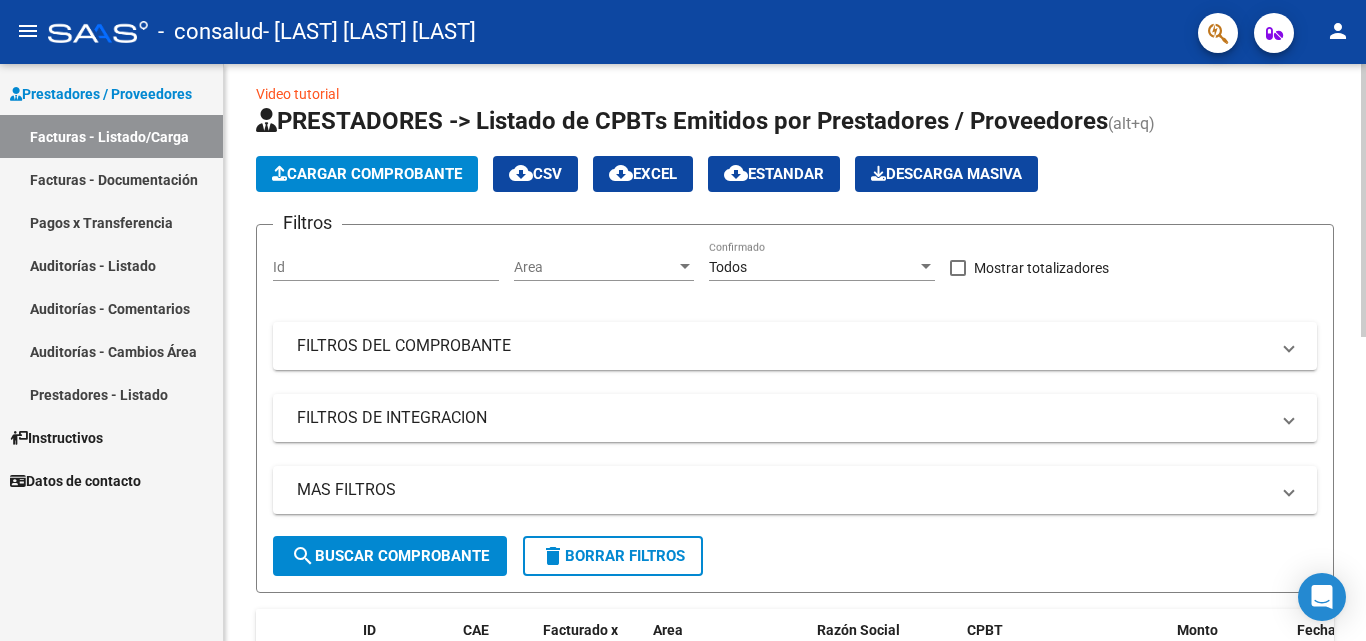 scroll, scrollTop: 0, scrollLeft: 0, axis: both 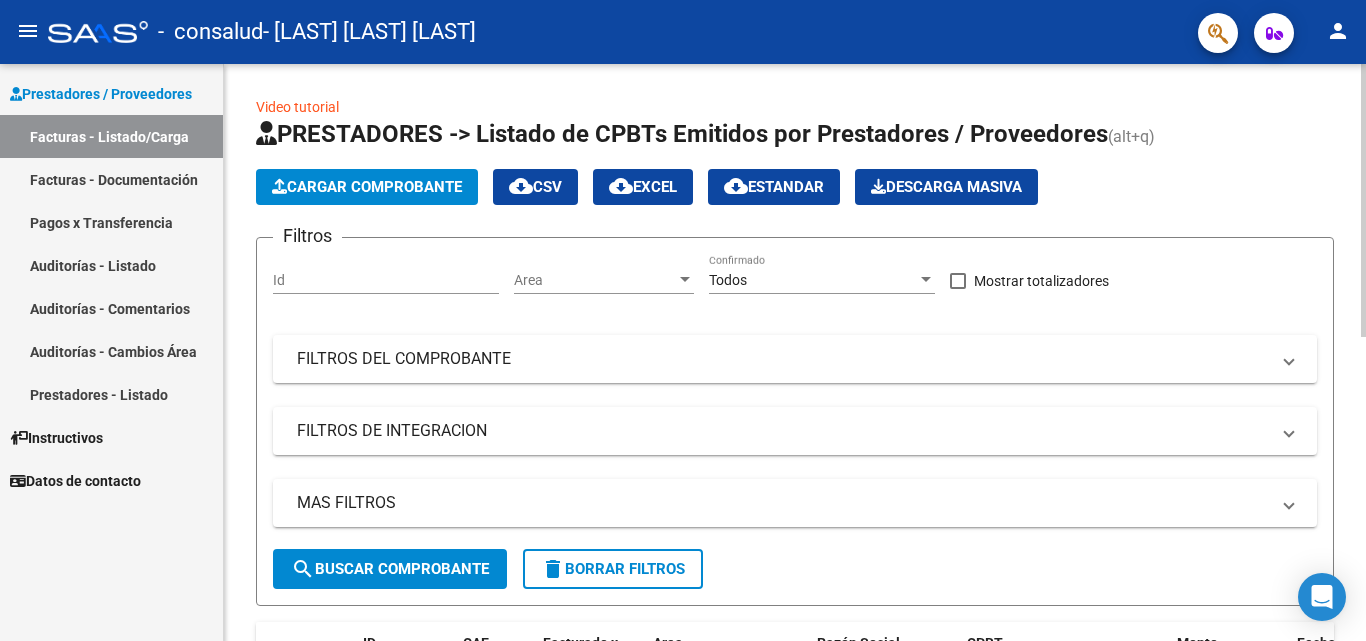 click on "menu -   consalud   - [NAME] [NAME] [NAME] person    Prestadores / Proveedores Facturas - Listado/Carga Facturas - Documentación Pagos x Transferencia Auditorías - Listado Auditorías - Comentarios Auditorías - Cambios Área Prestadores - Listado    Instructivos    Datos de contacto  Video tutorial   PRESTADORES -> Listado de CPBTs Emitidos por Prestadores / Proveedores (alt+q)   Cargar Comprobante
cloud_download  CSV  cloud_download  EXCEL  cloud_download  Estandar   Descarga Masiva
Filtros Id Area Area Todos Confirmado   Mostrar totalizadores   FILTROS DEL COMPROBANTE  Comprobante Tipo Comprobante Tipo Start date – End date Fec. Comprobante Desde / Hasta Días Emisión Desde(cant. días) Días Emisión Hasta(cant. días) CUIT / Razón Social Pto. Venta Nro. Comprobante Código SSS CAE Válido CAE Válido Todos Cargado Módulo Hosp. Todos Tiene facturacion Apócrifa Hospital Refes  FILTROS DE INTEGRACION  Período De Prestación Todos Rendido x SSS (dr_envio) Tipo de Registro Todos –" 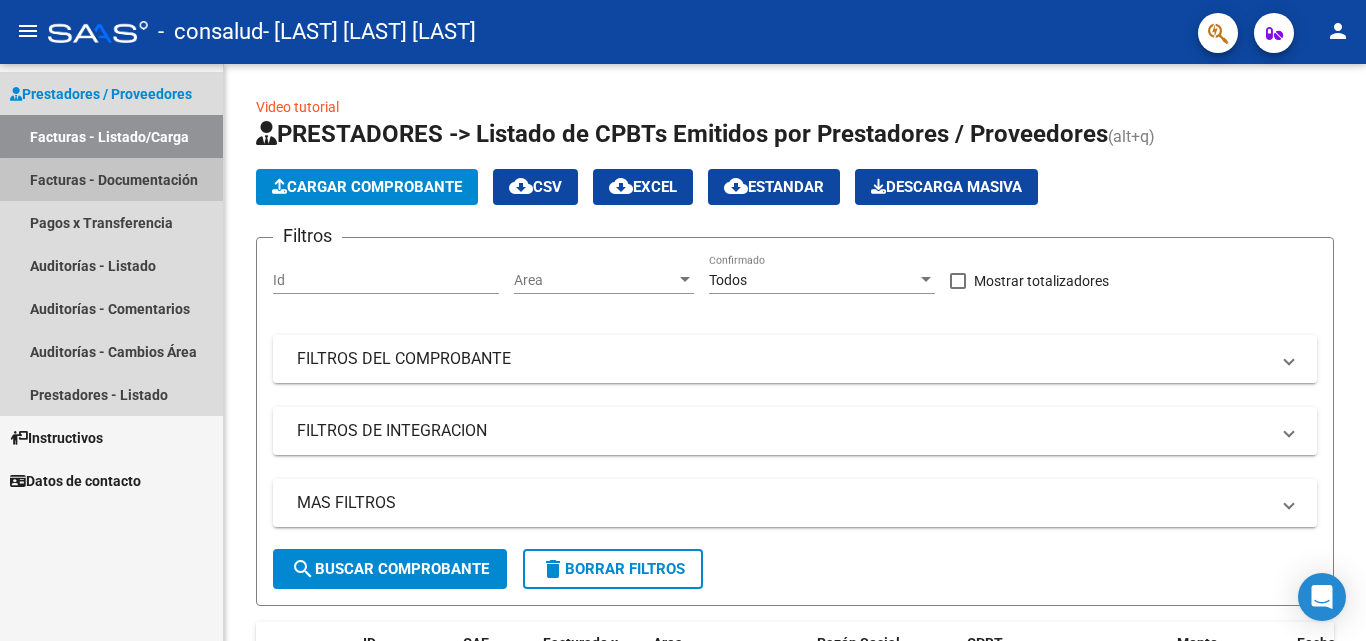 click on "Facturas - Documentación" at bounding box center [111, 179] 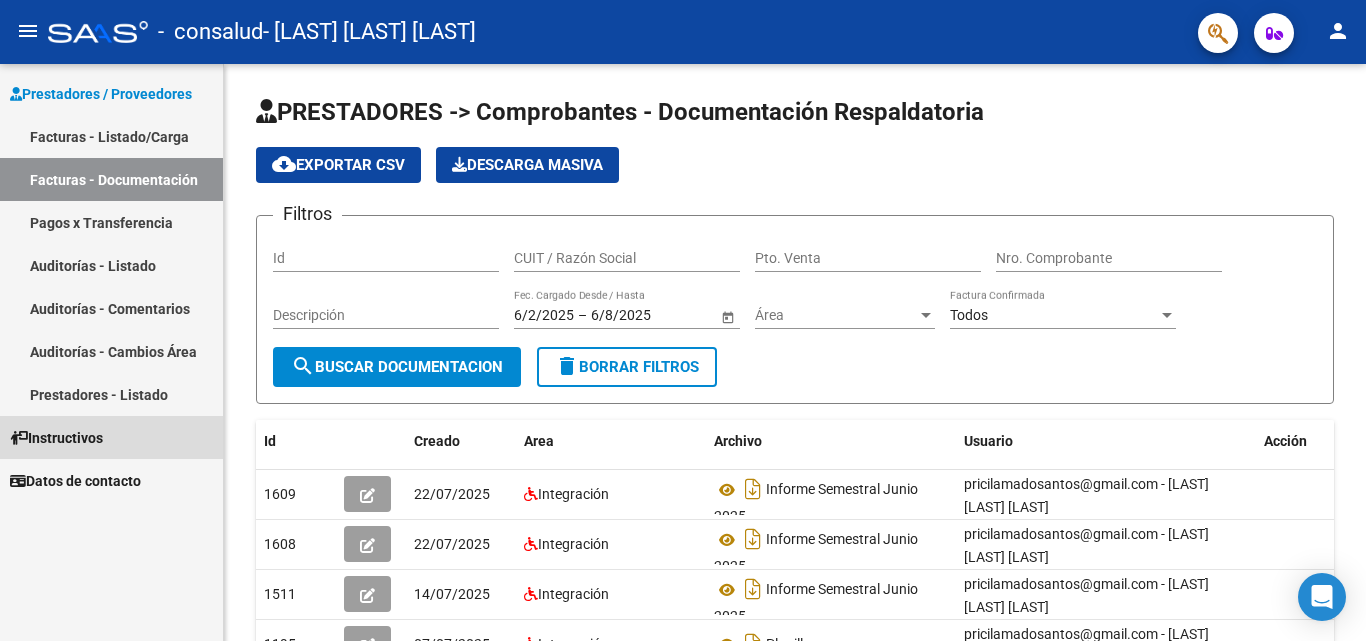 click on "Instructivos" at bounding box center [56, 438] 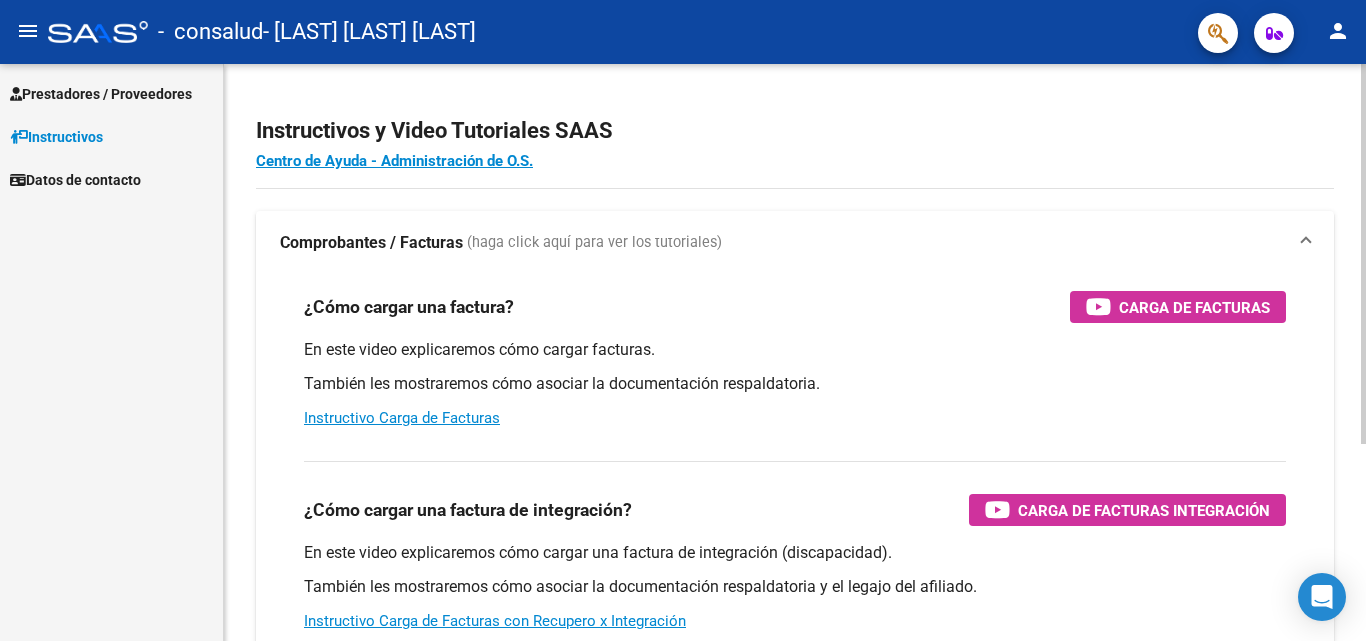 click on "¿Cómo cargar una factura de integración?    Carga de Facturas Integración En este video explicaremos cómo cargar una factura de integración (discapacidad). También les mostraremos cómo asociar la documentación respaldatoria y el legajo del afiliado. Instructivo Carga de Facturas con Recupero x Integración" at bounding box center (795, 546) 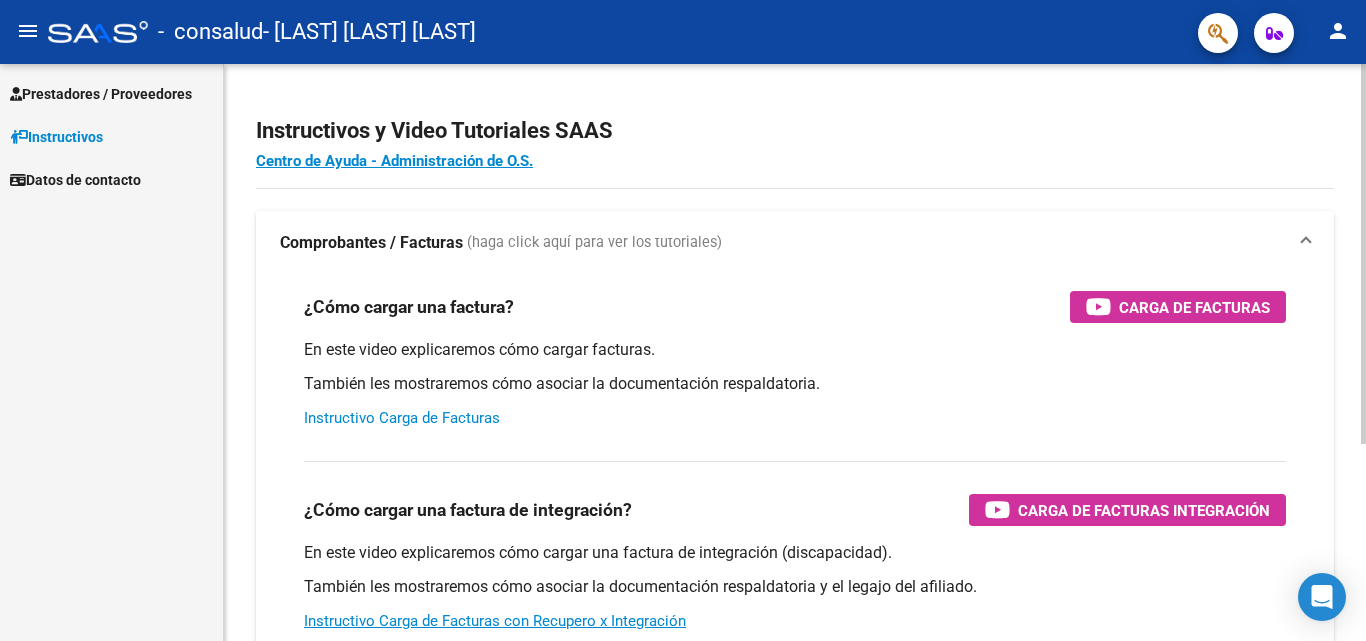 click on "Instructivo Carga de Facturas" at bounding box center (402, 418) 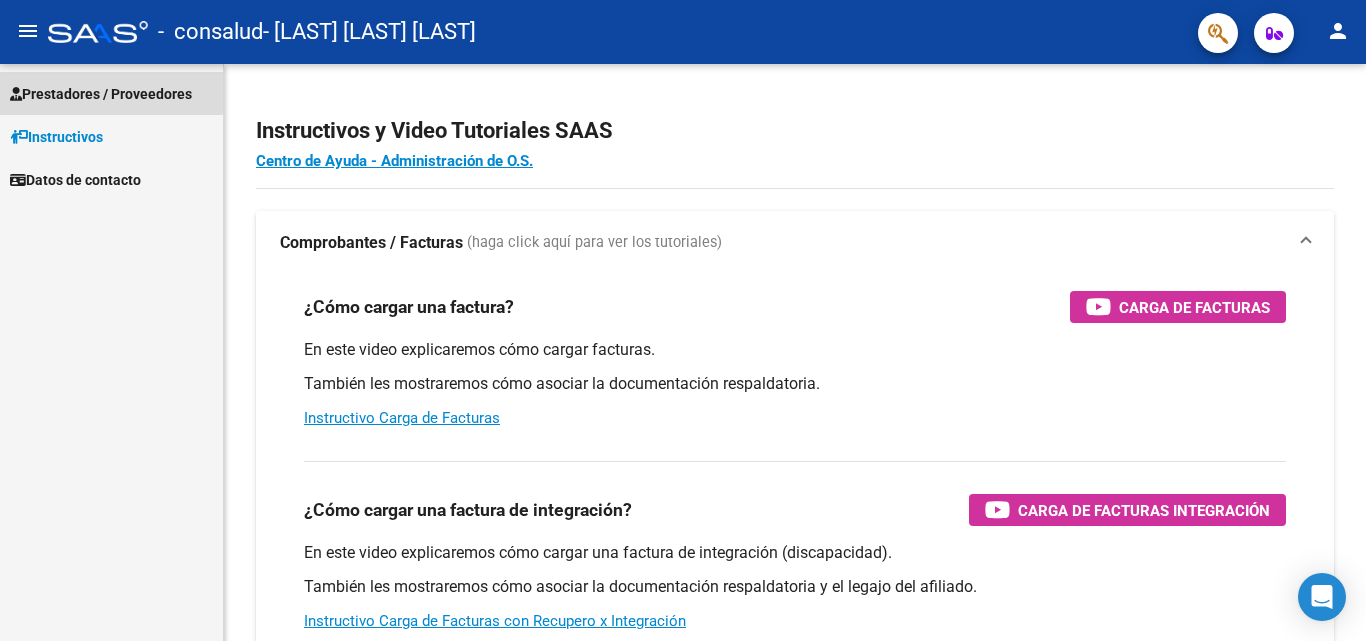 click on "Prestadores / Proveedores" at bounding box center (101, 94) 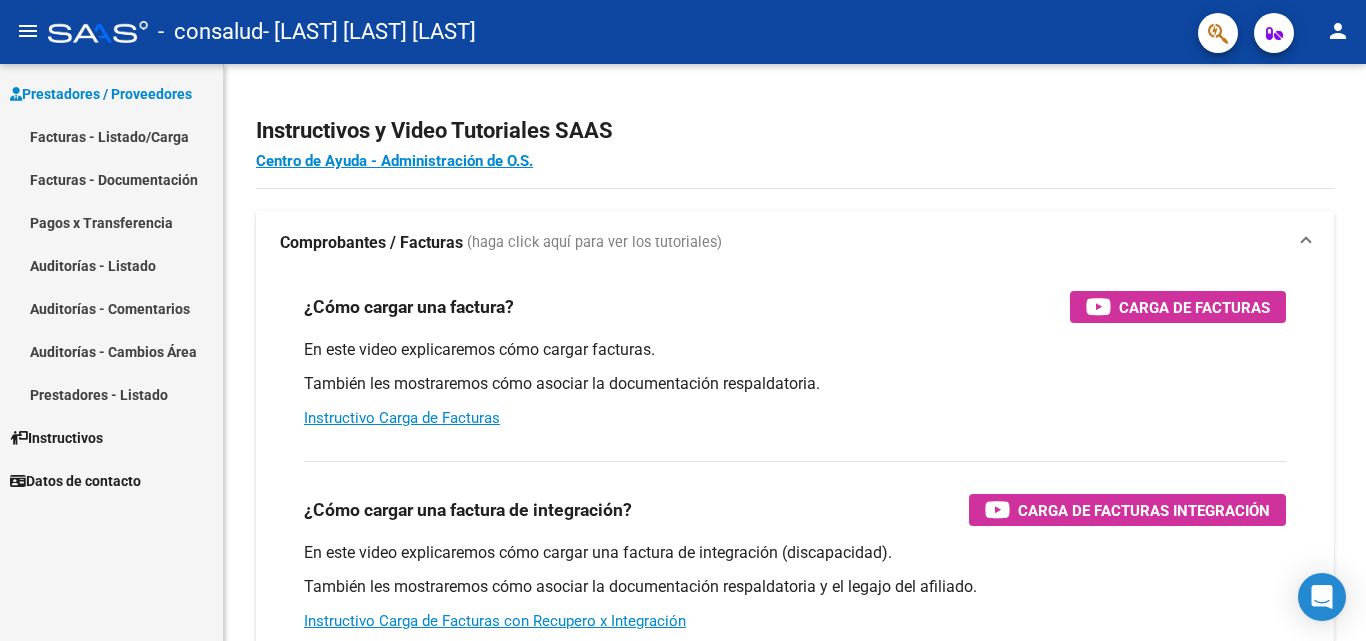 click on "Facturas - Listado/Carga" at bounding box center (111, 136) 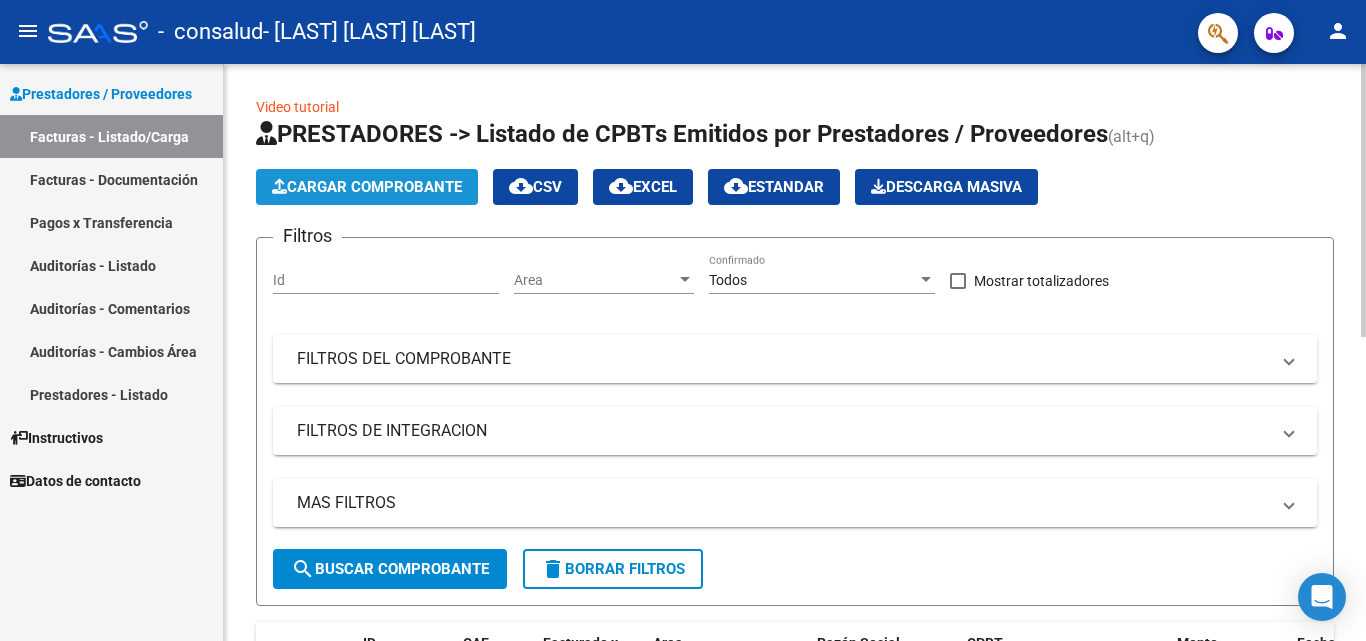 click on "Cargar Comprobante" 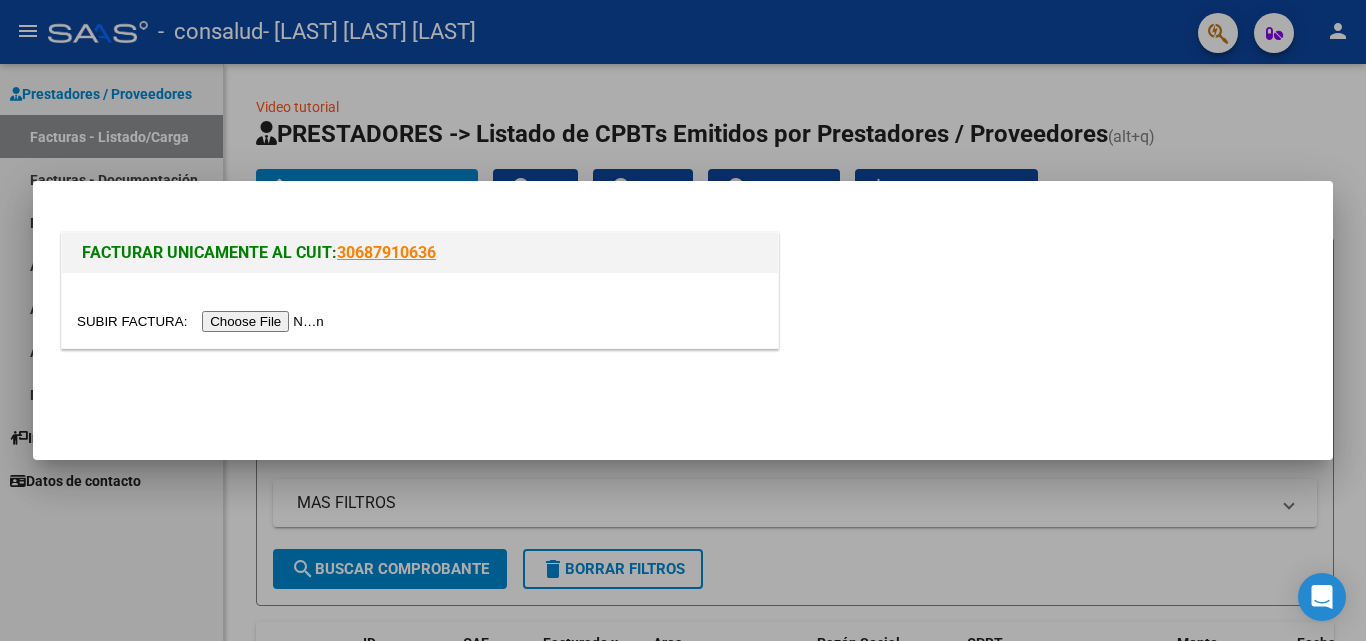 click at bounding box center [203, 321] 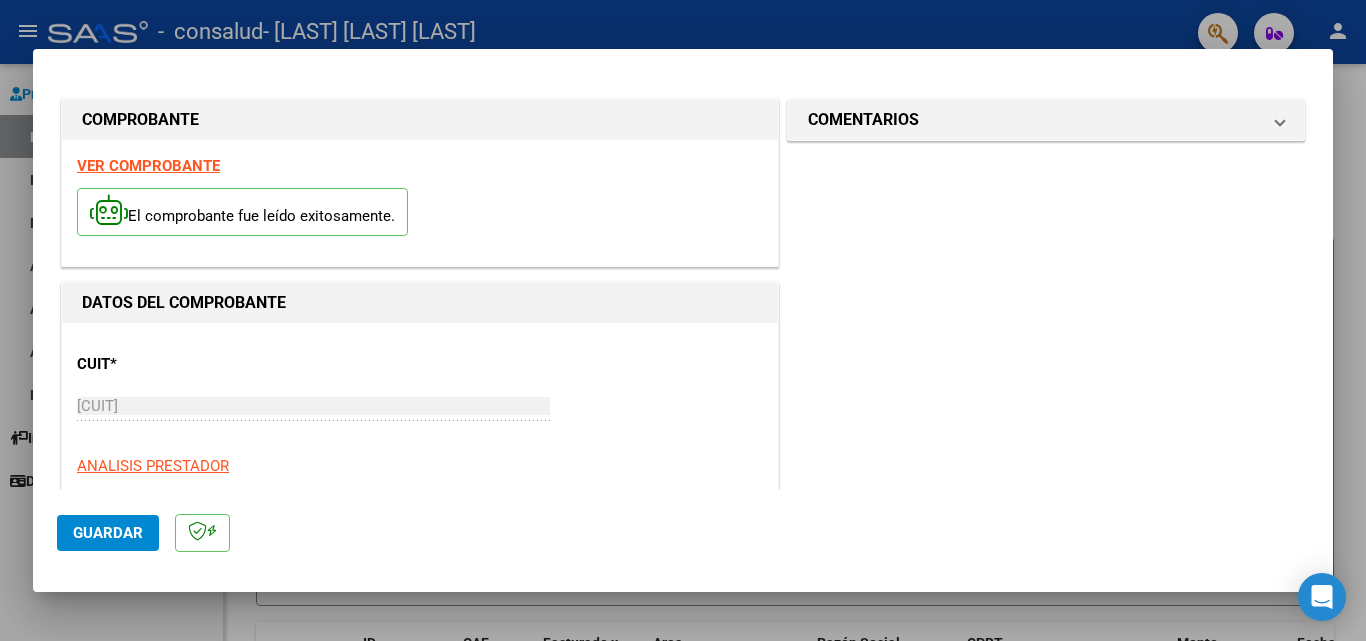 click on "Guardar" 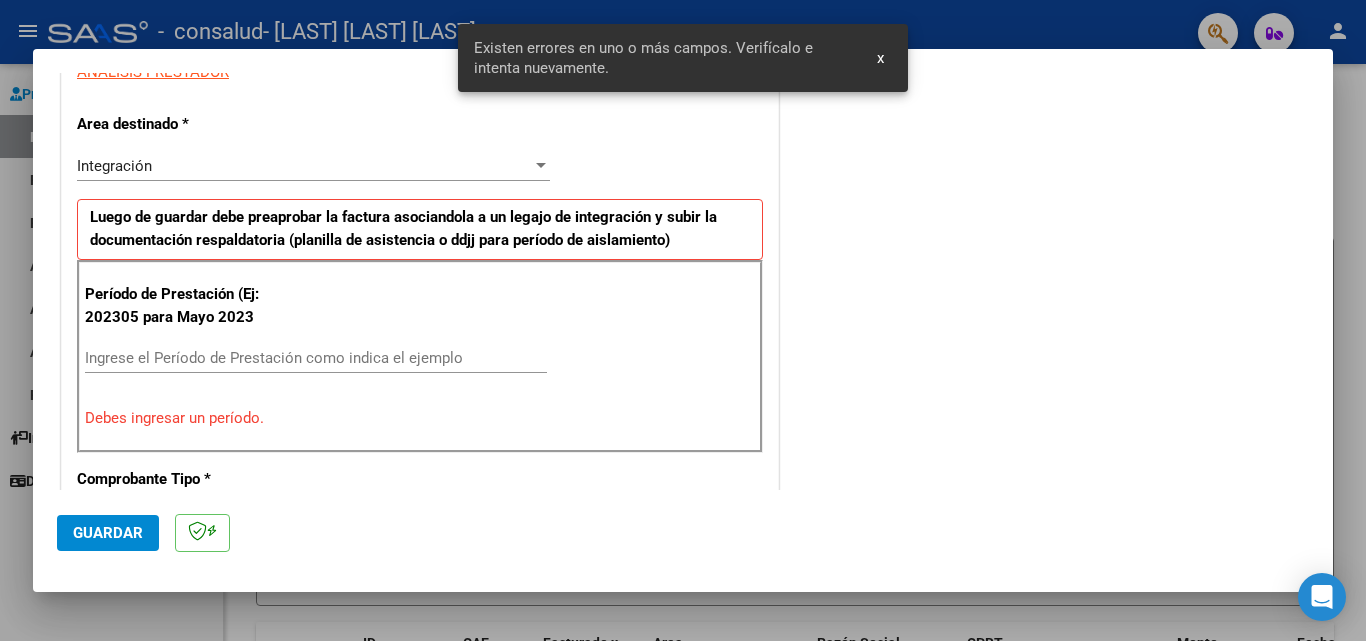 scroll, scrollTop: 451, scrollLeft: 0, axis: vertical 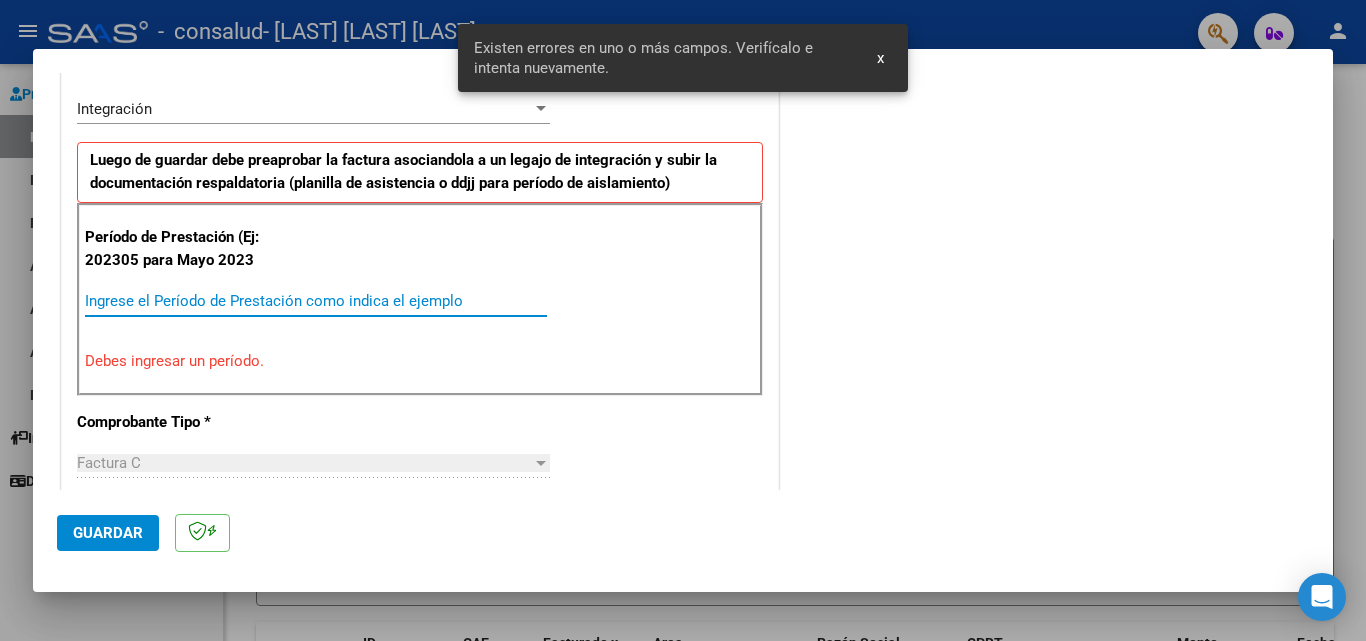 click on "Ingrese el Período de Prestación como indica el ejemplo" at bounding box center [316, 301] 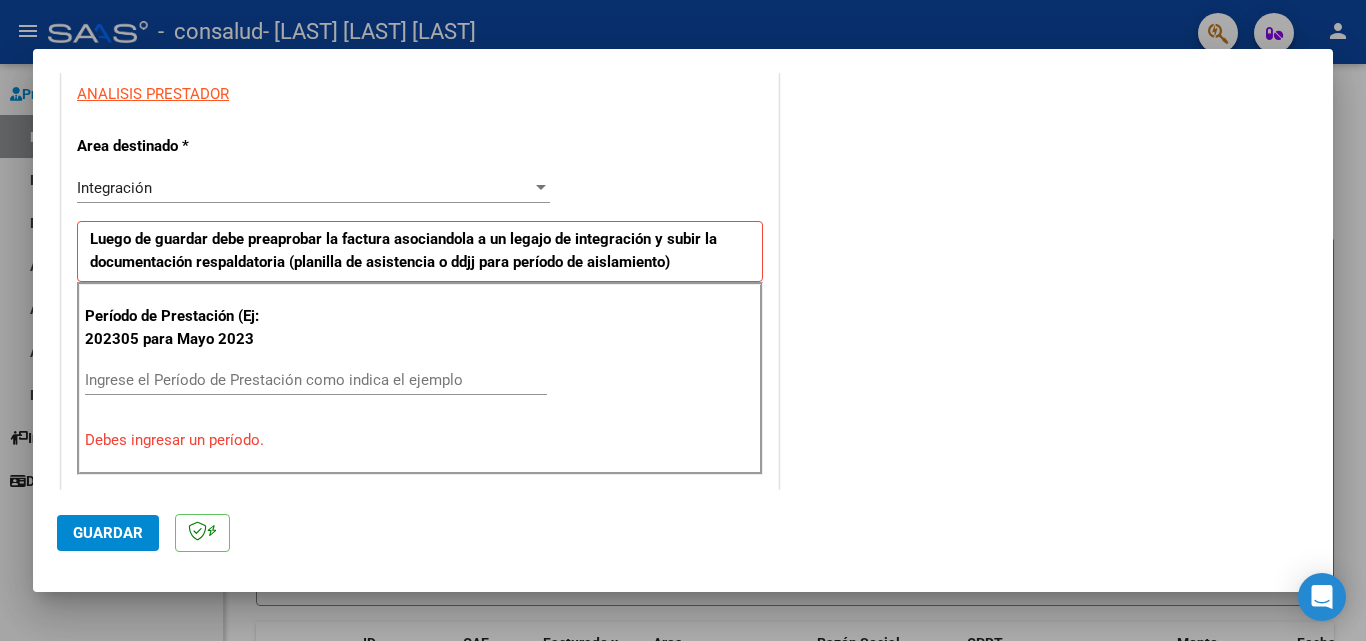 scroll, scrollTop: 376, scrollLeft: 0, axis: vertical 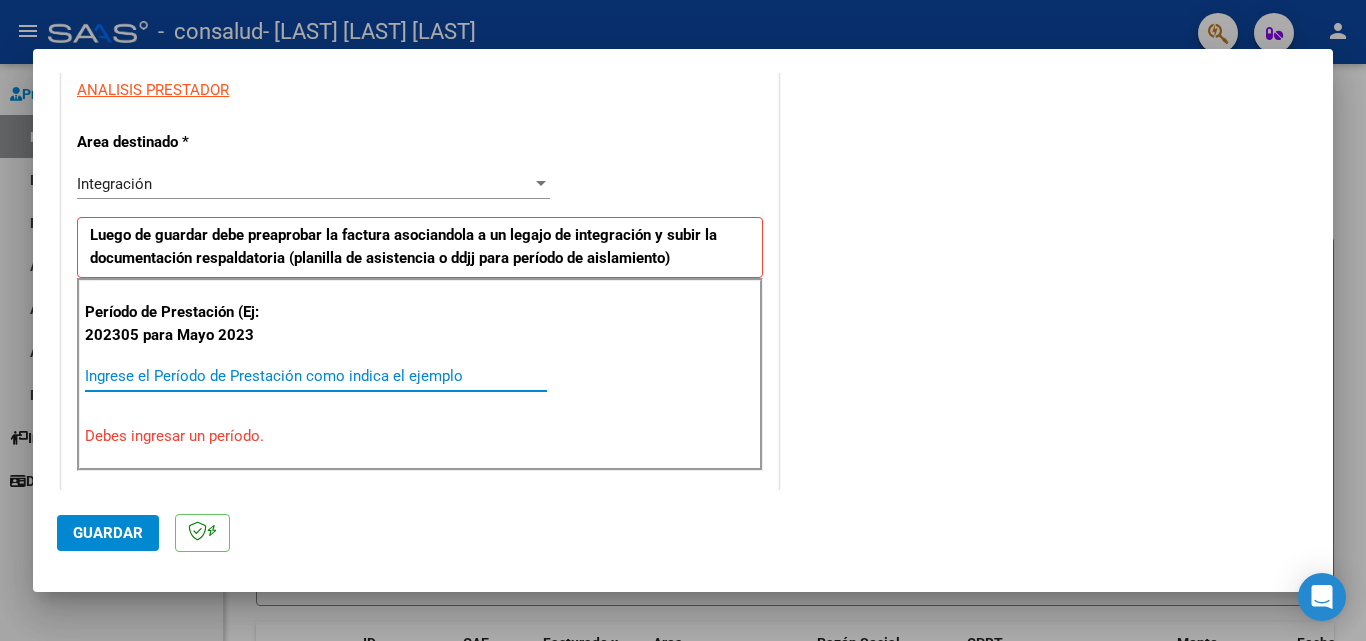 click on "Ingrese el Período de Prestación como indica el ejemplo" at bounding box center (316, 376) 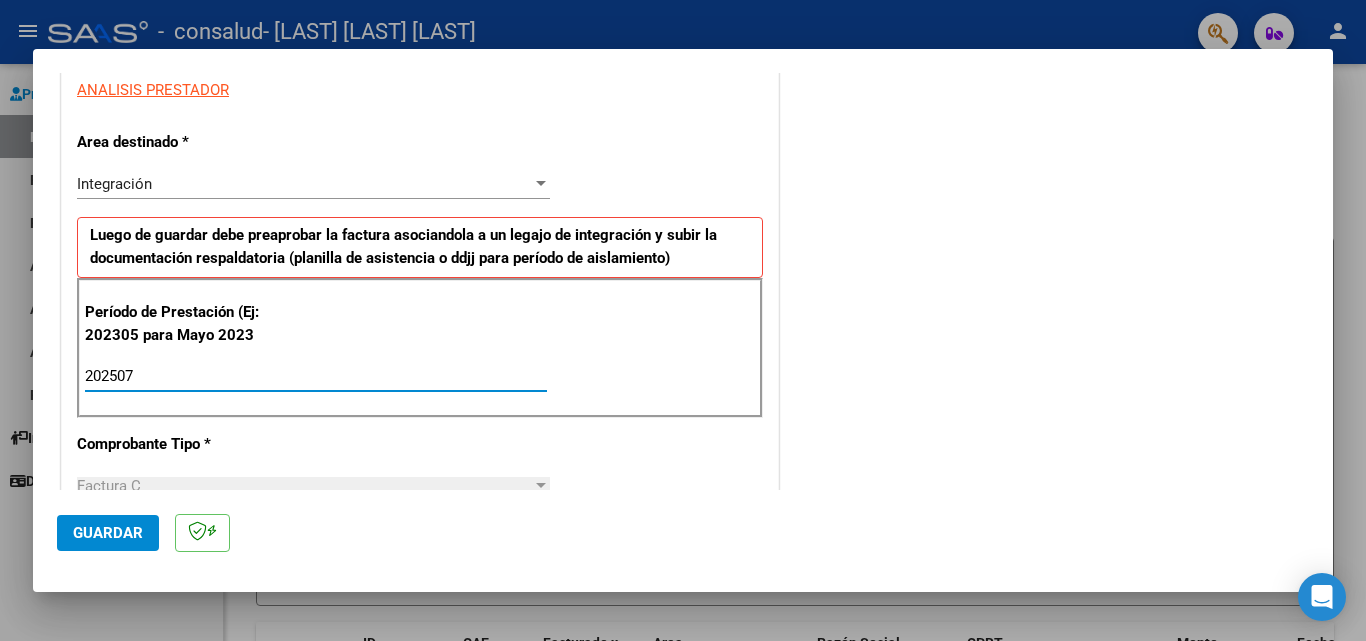 type on "202507" 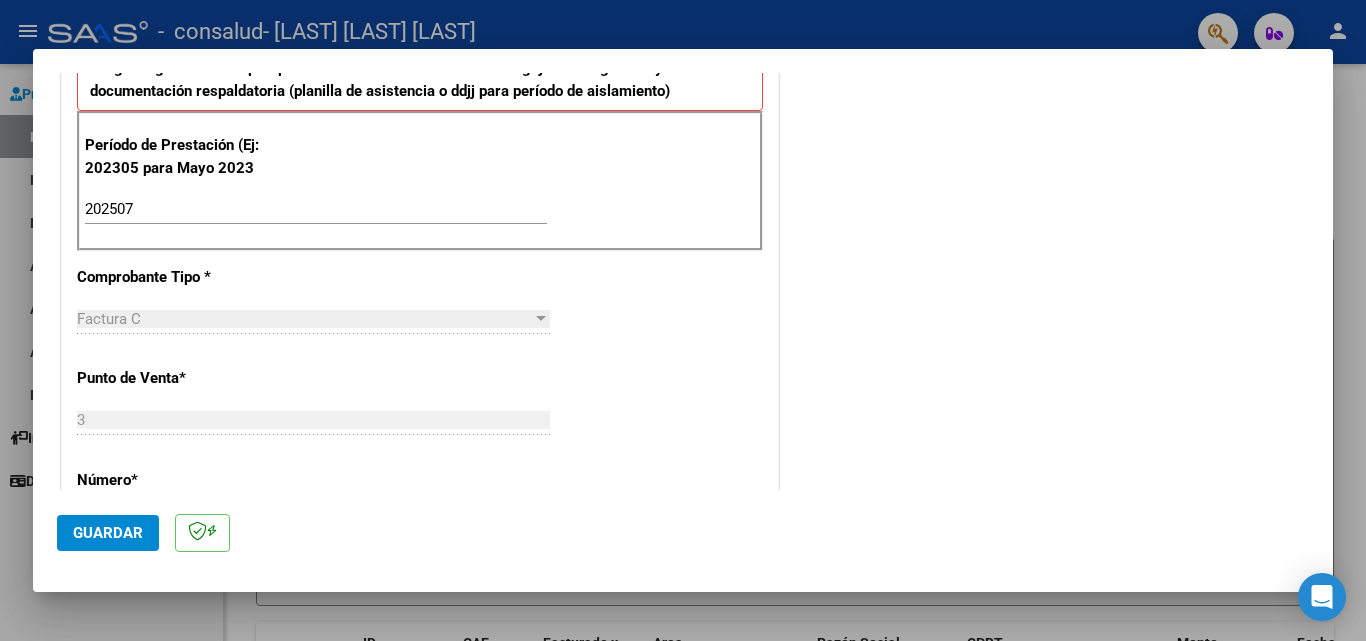 scroll, scrollTop: 611, scrollLeft: 0, axis: vertical 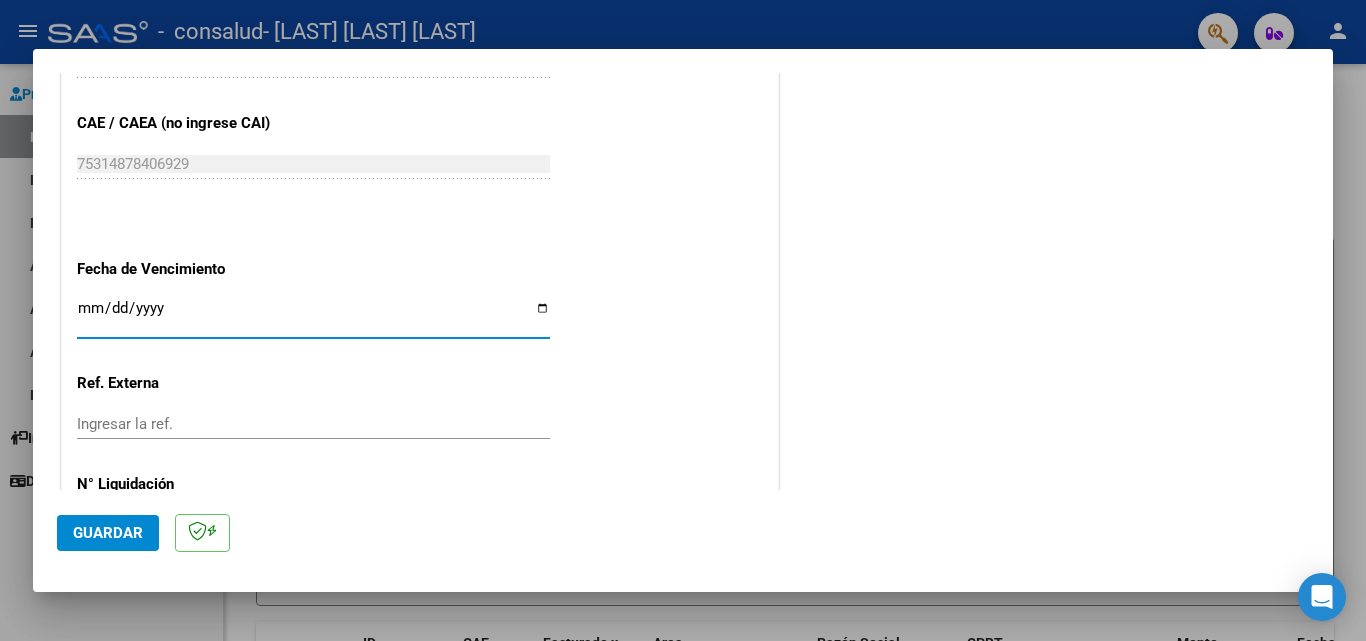 click on "Ingresar la fecha" at bounding box center [313, 316] 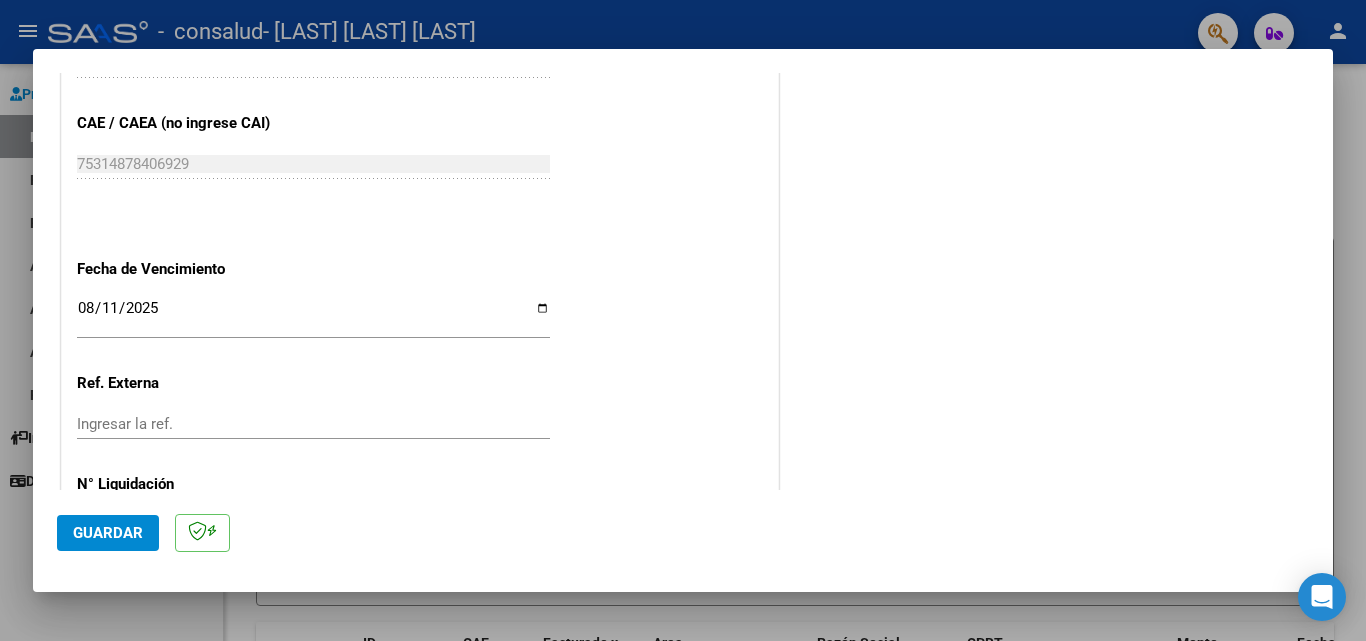 scroll, scrollTop: 1305, scrollLeft: 0, axis: vertical 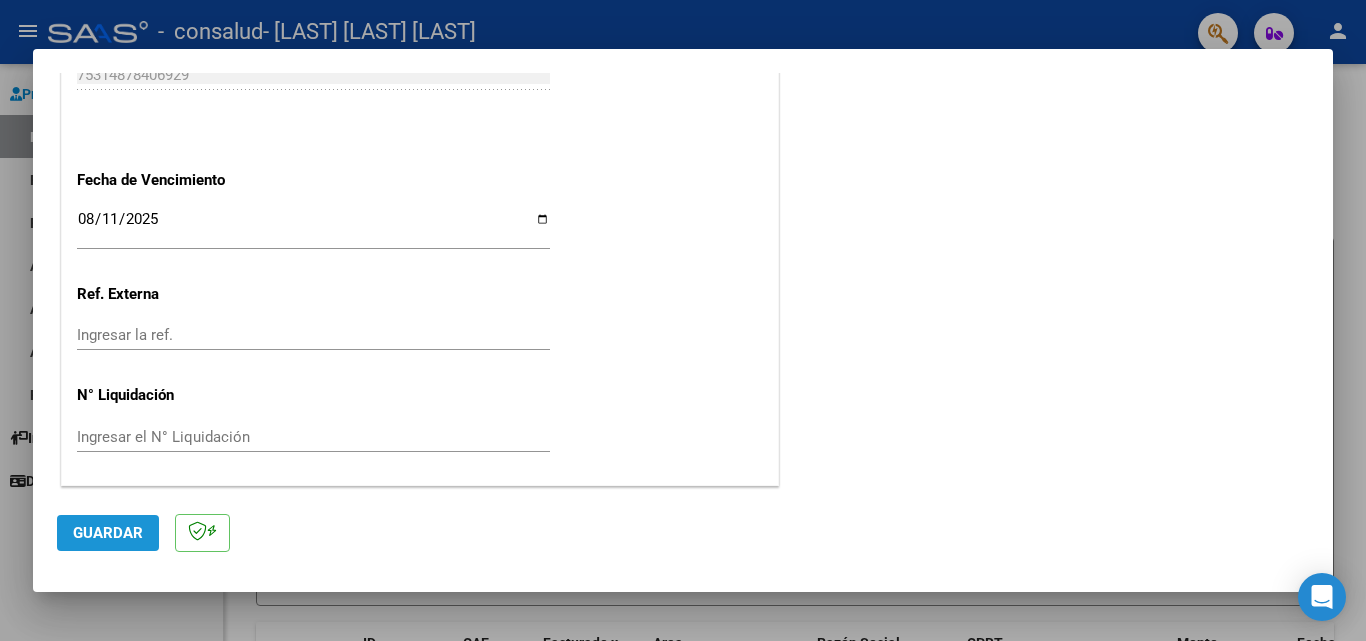 click on "Guardar" 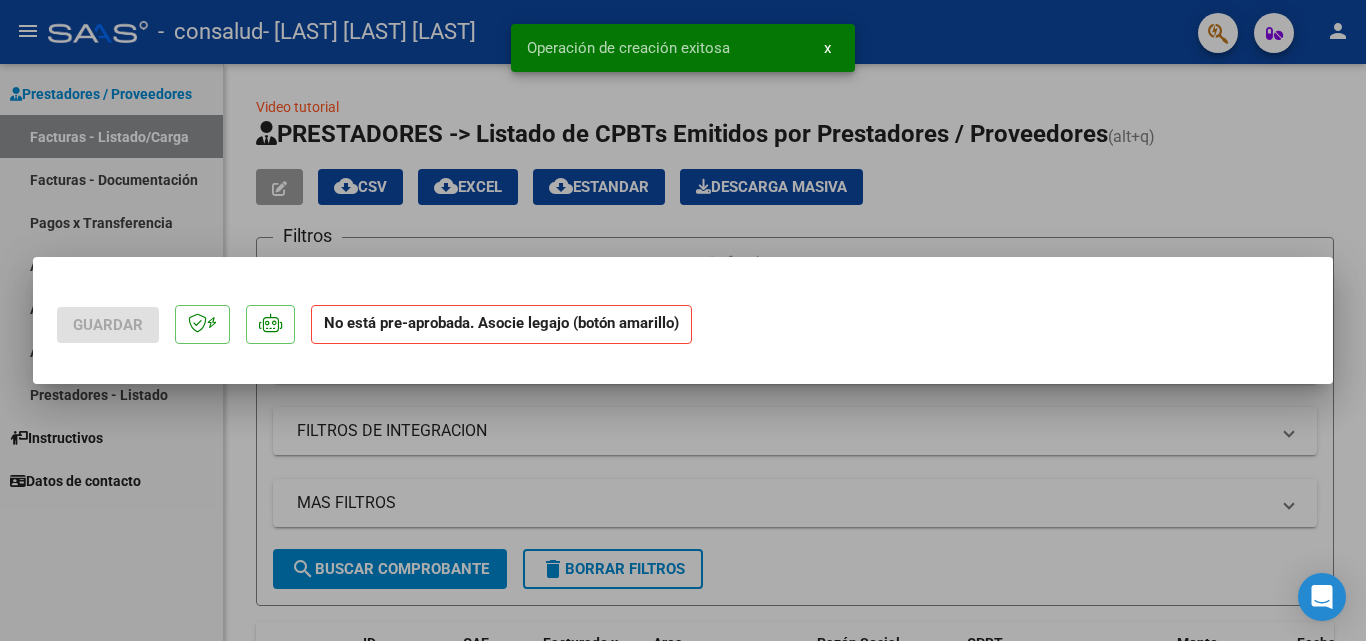scroll, scrollTop: 0, scrollLeft: 0, axis: both 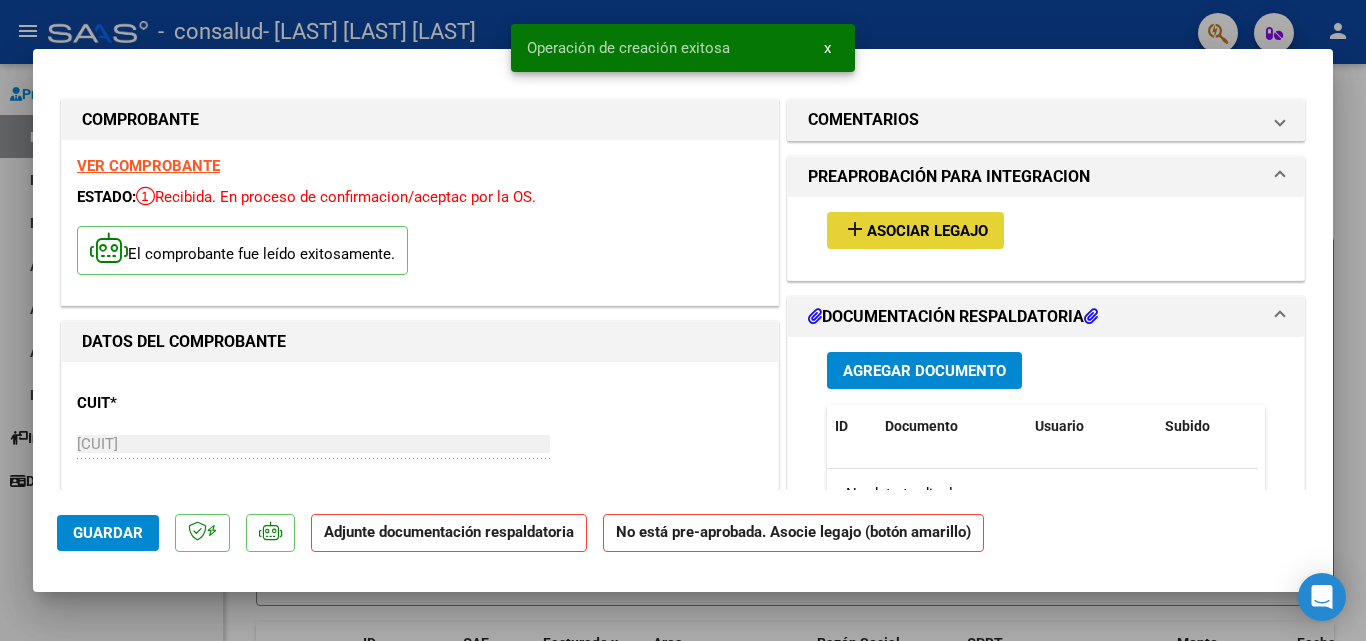 click on "add Asociar Legajo" at bounding box center [915, 230] 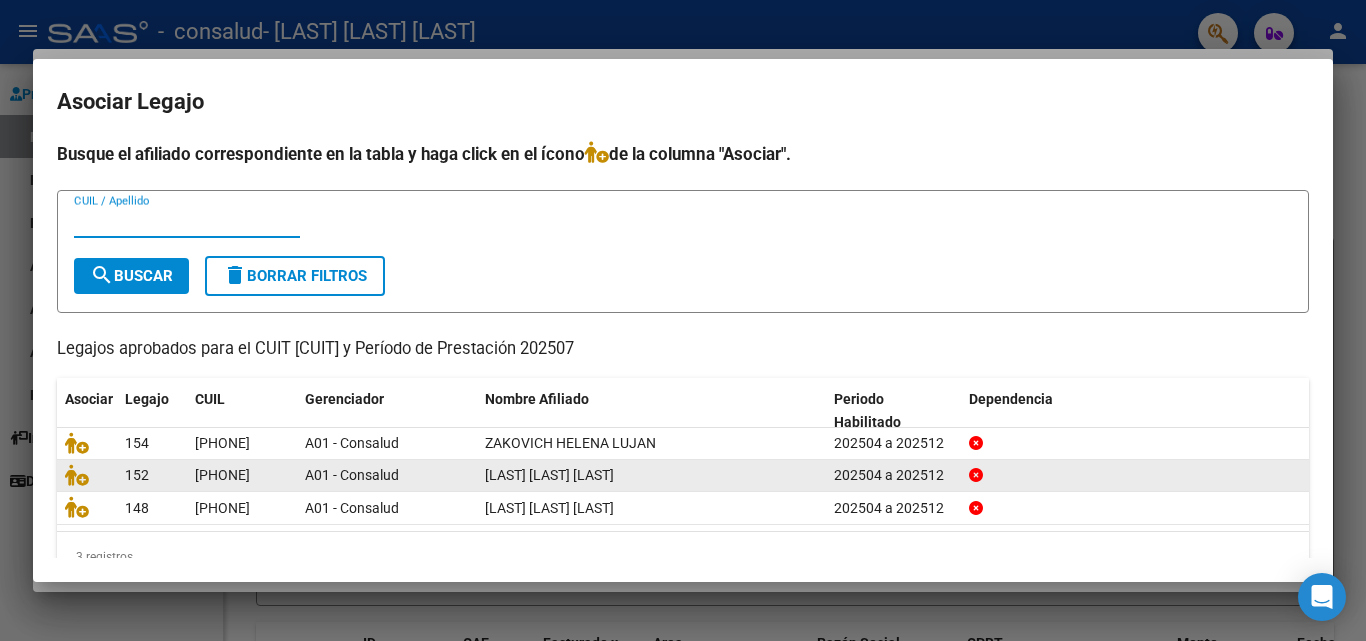 click on "A01 - Consalud" 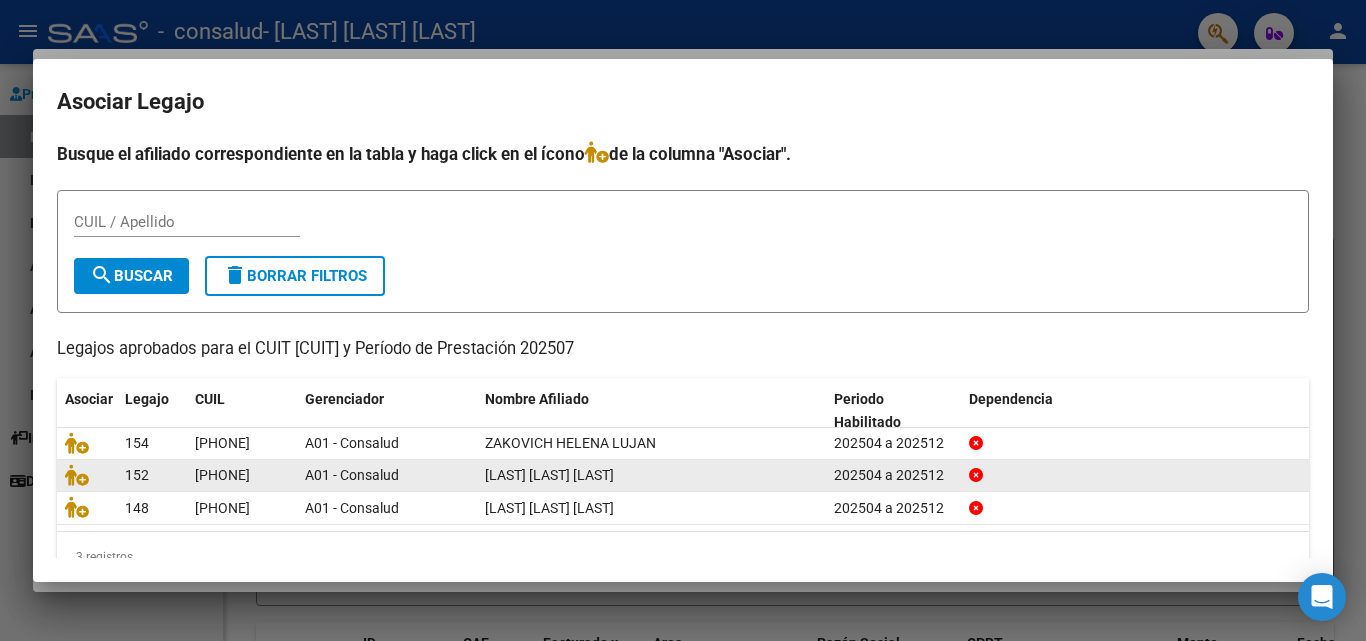 click on "[PHONE]" 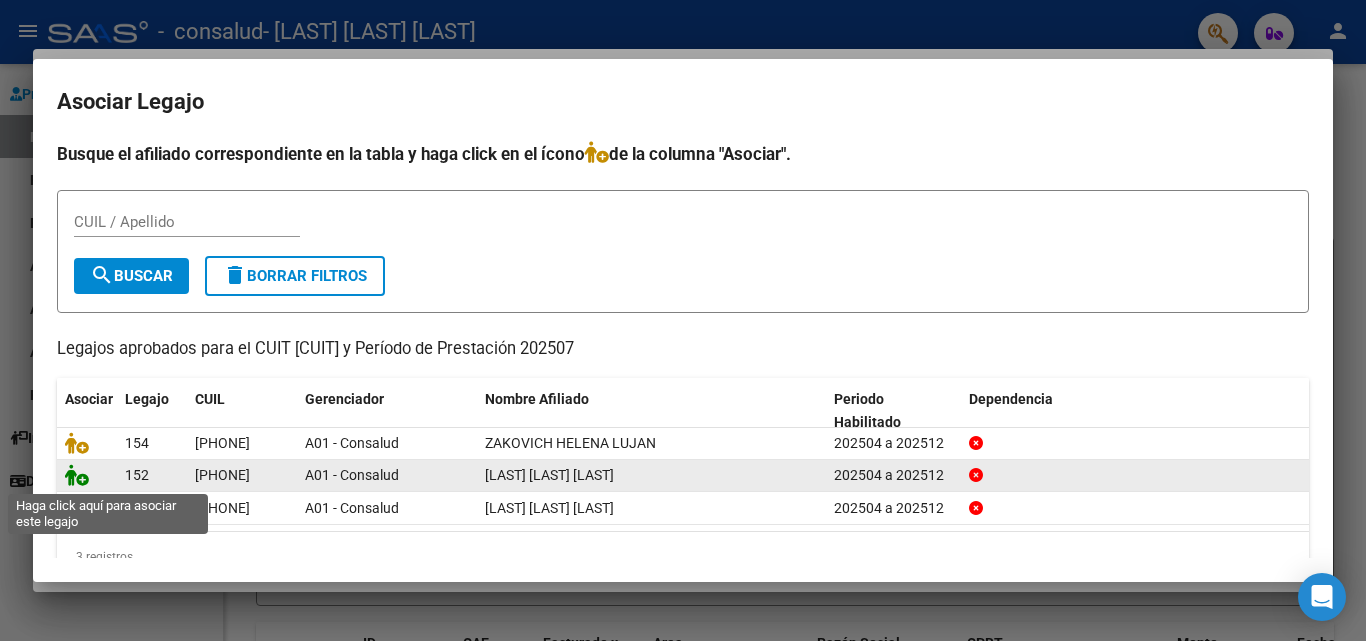 click 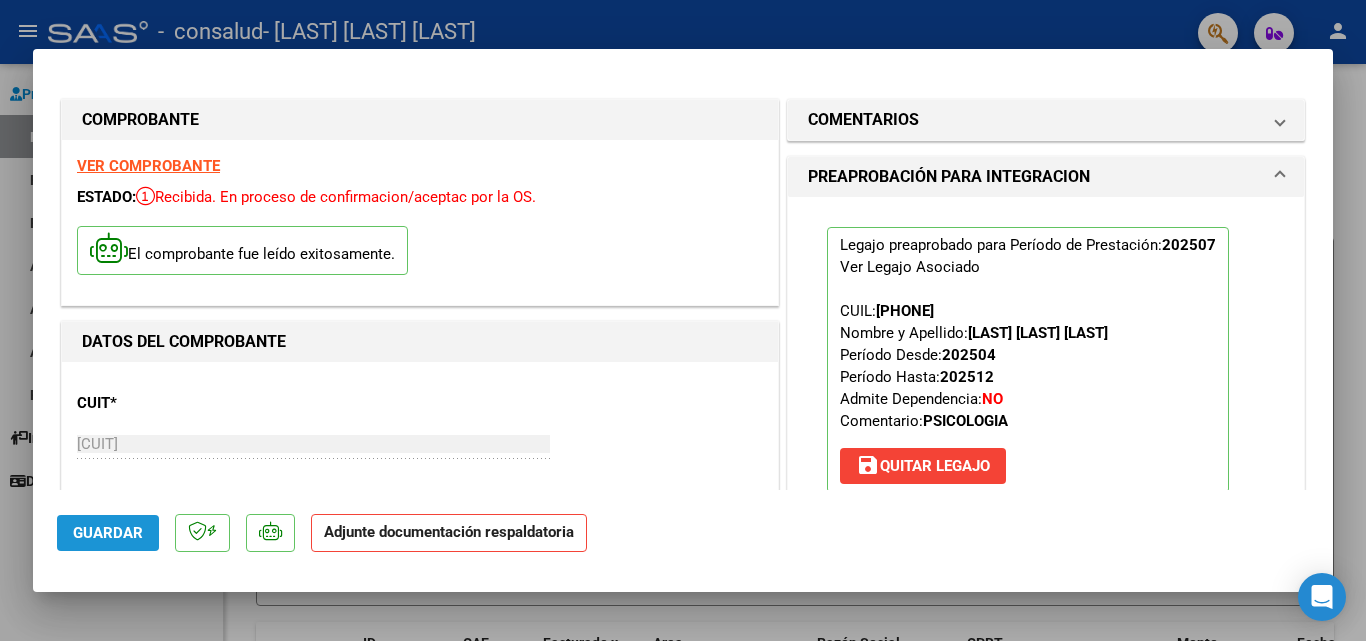 click on "Guardar" 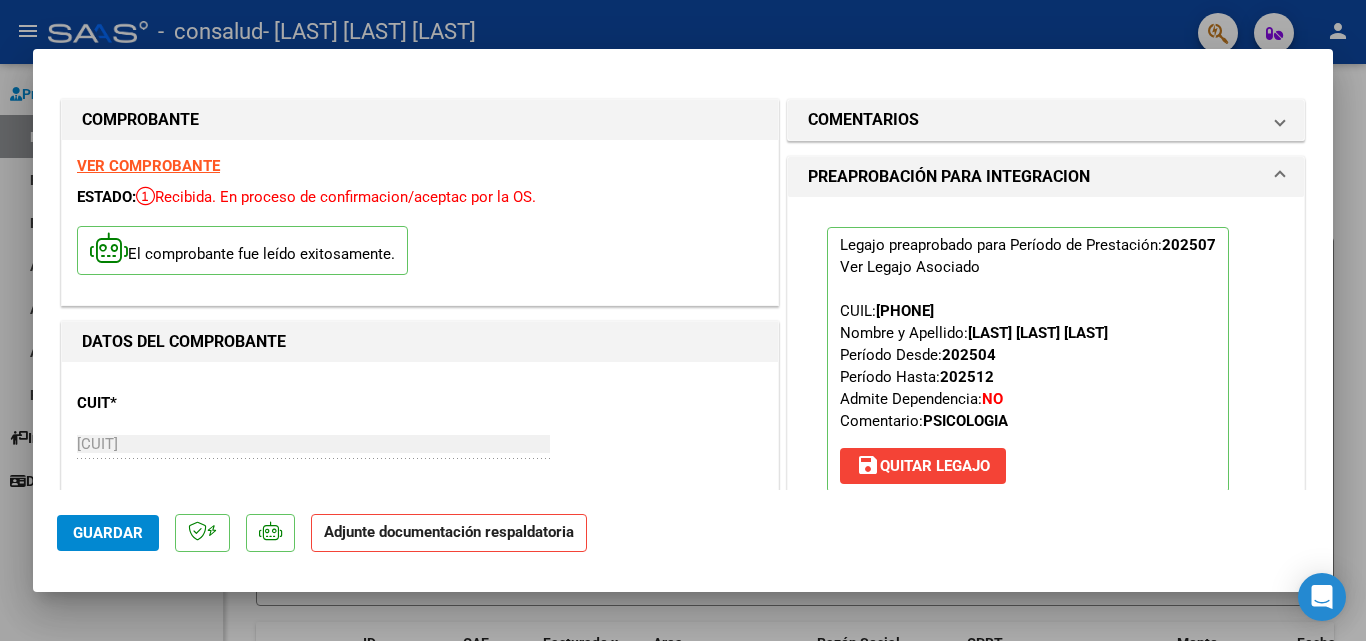 click on "Adjunte documentación respaldatoria" 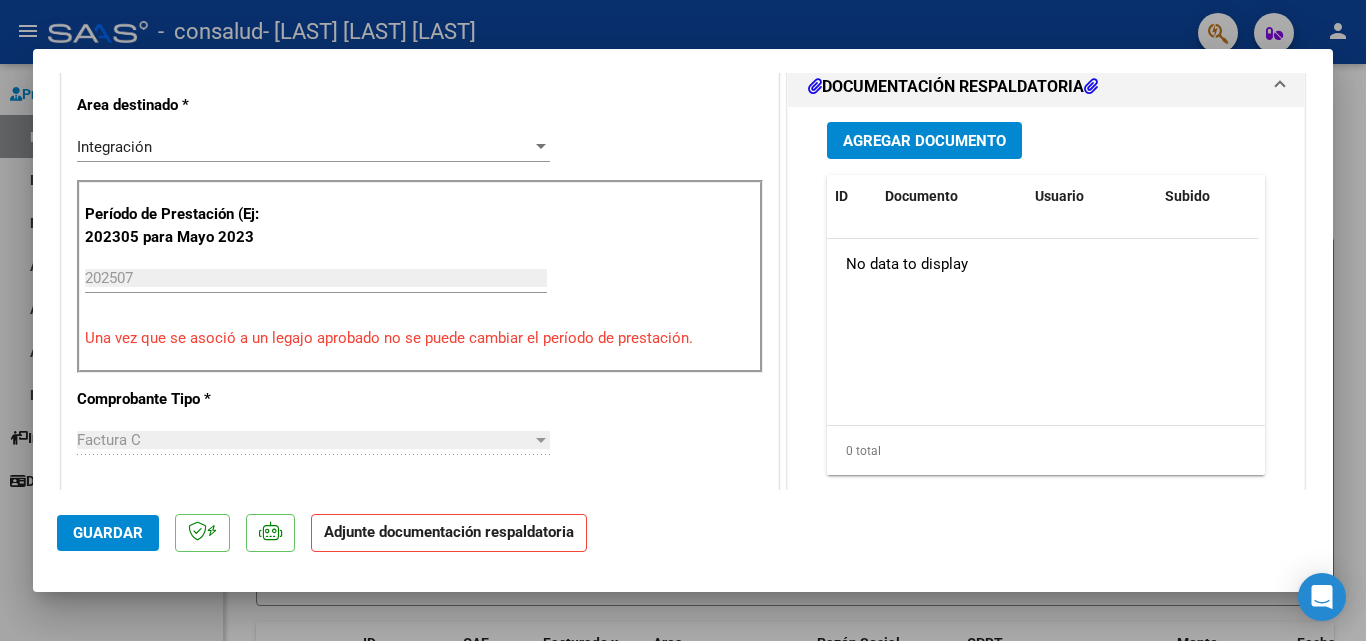 scroll, scrollTop: 484, scrollLeft: 0, axis: vertical 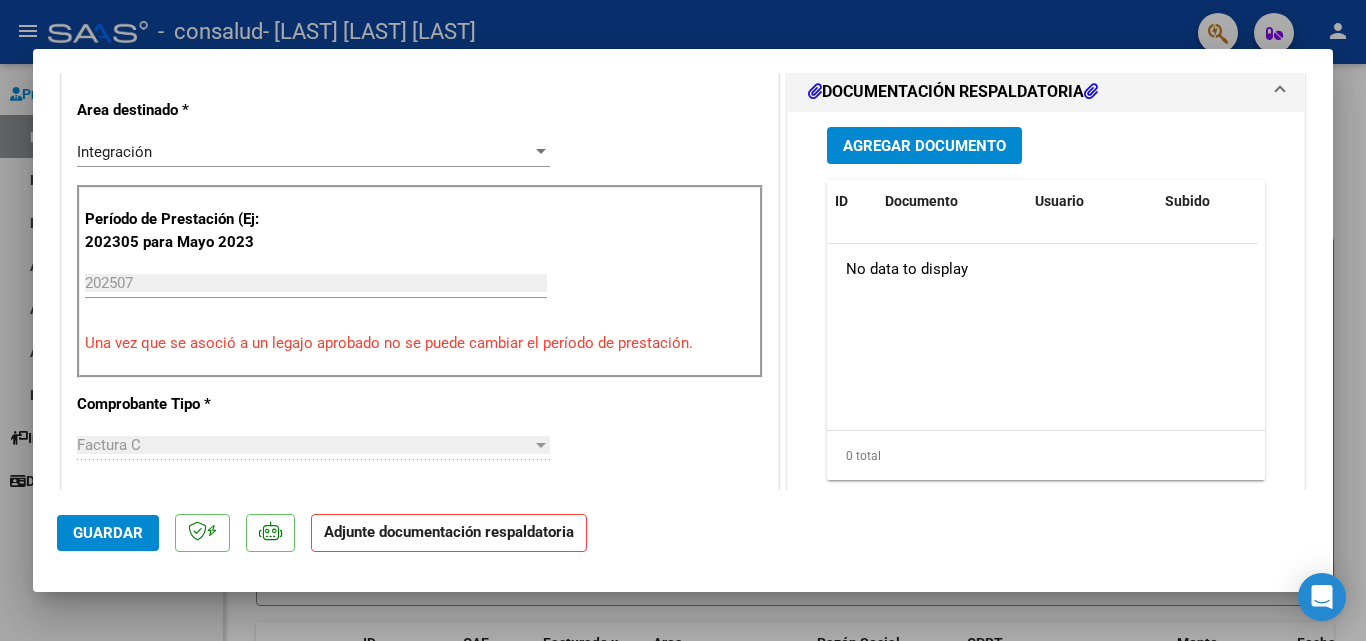 click on "Agregar Documento" at bounding box center (924, 146) 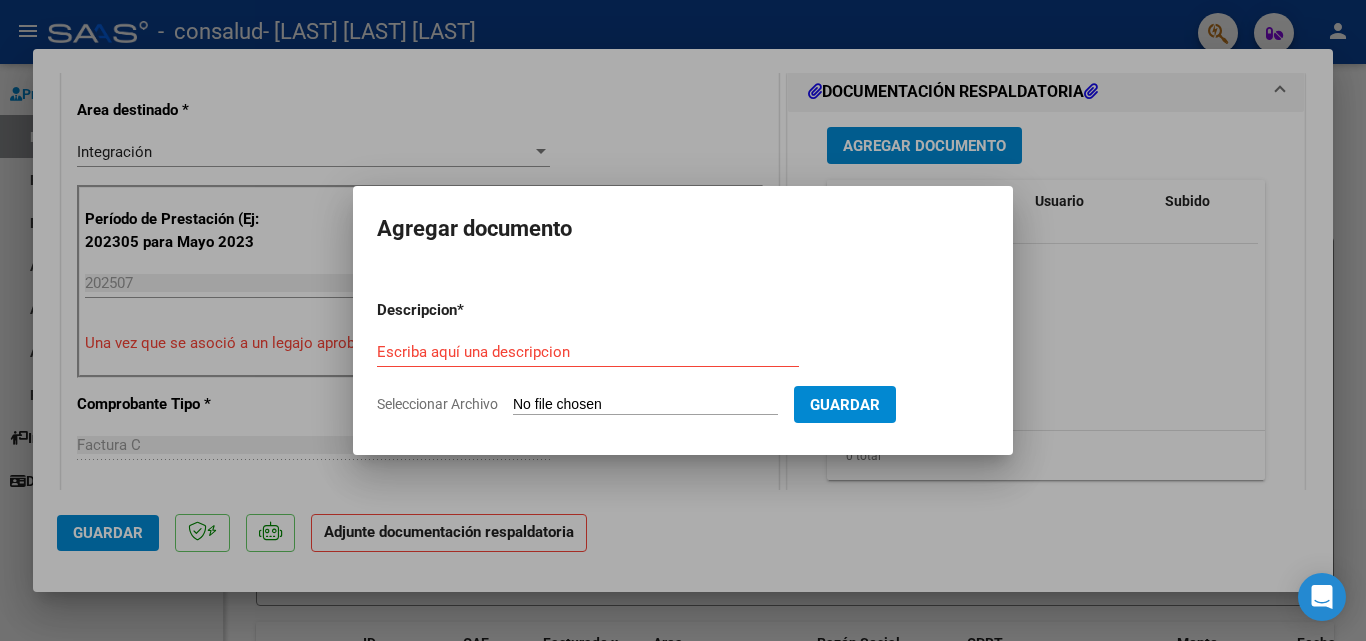 click on "Seleccionar Archivo" 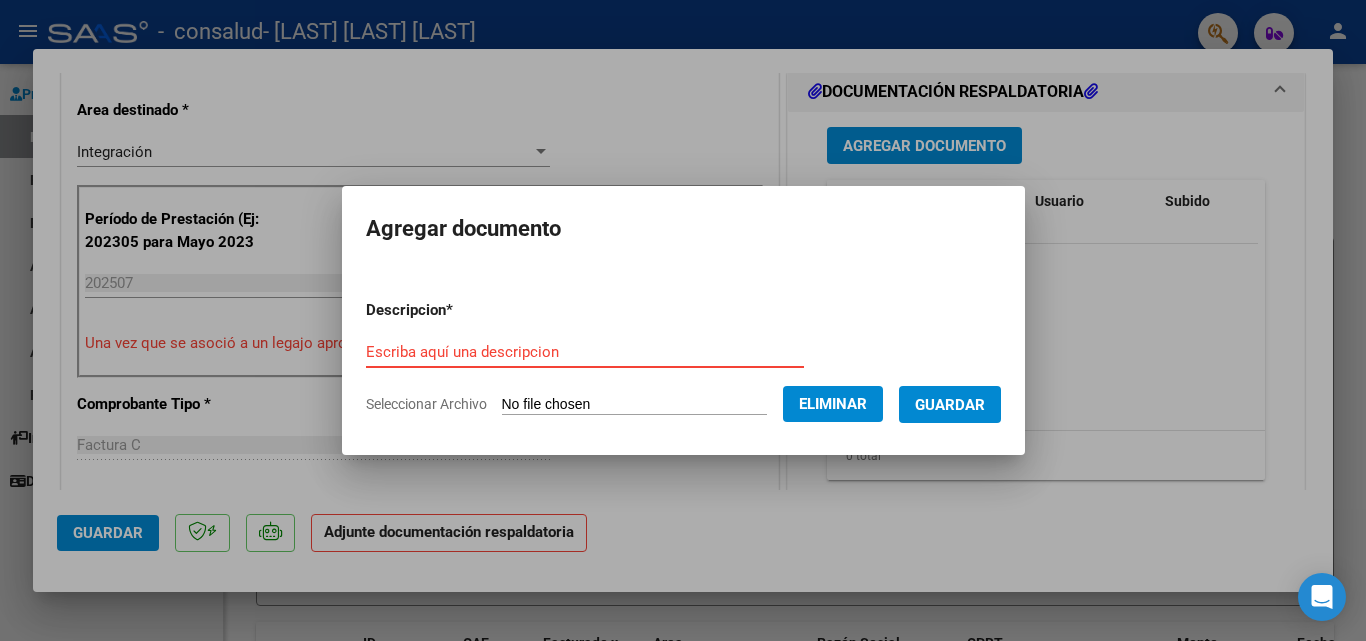 click on "Escriba aquí una descripcion" at bounding box center (585, 352) 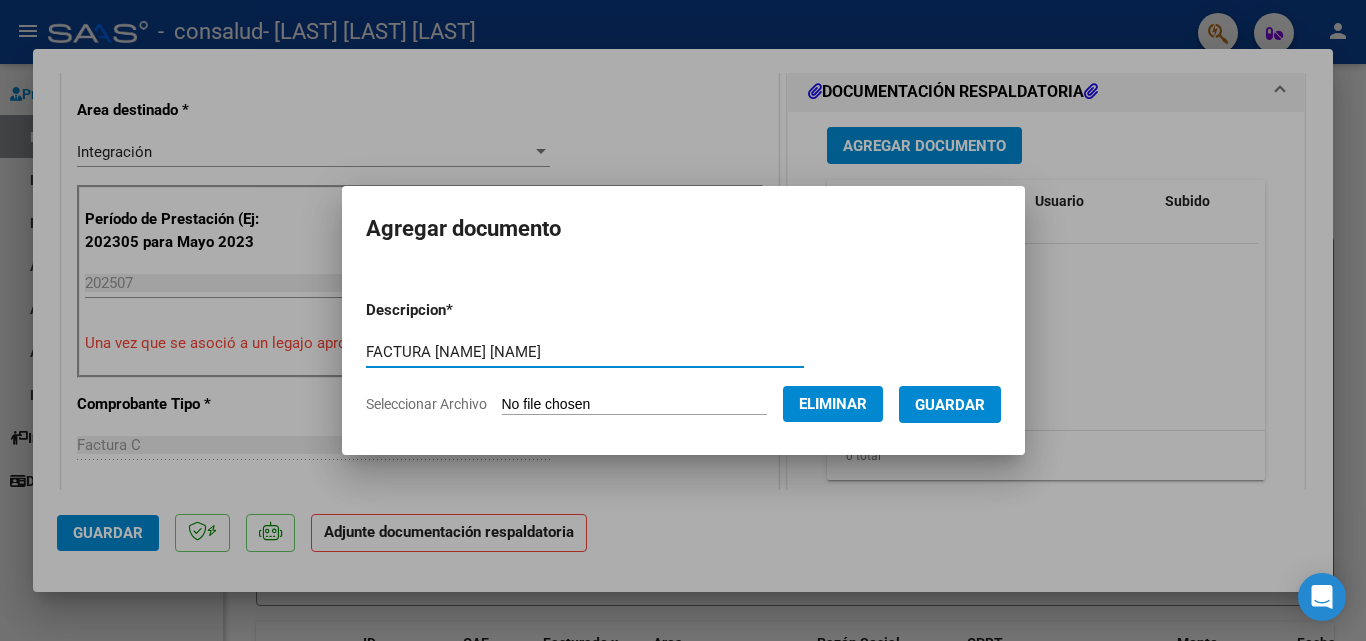 type on "FACTURA [NAME] [NAME]" 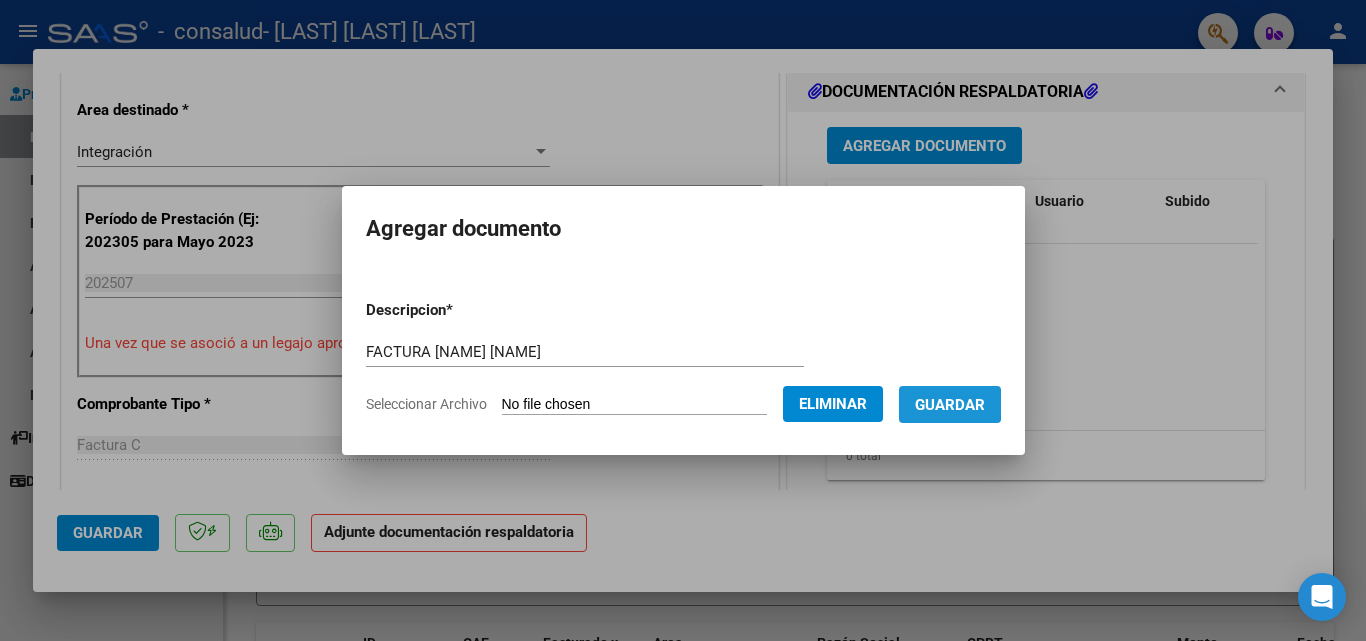 click on "Guardar" at bounding box center (950, 405) 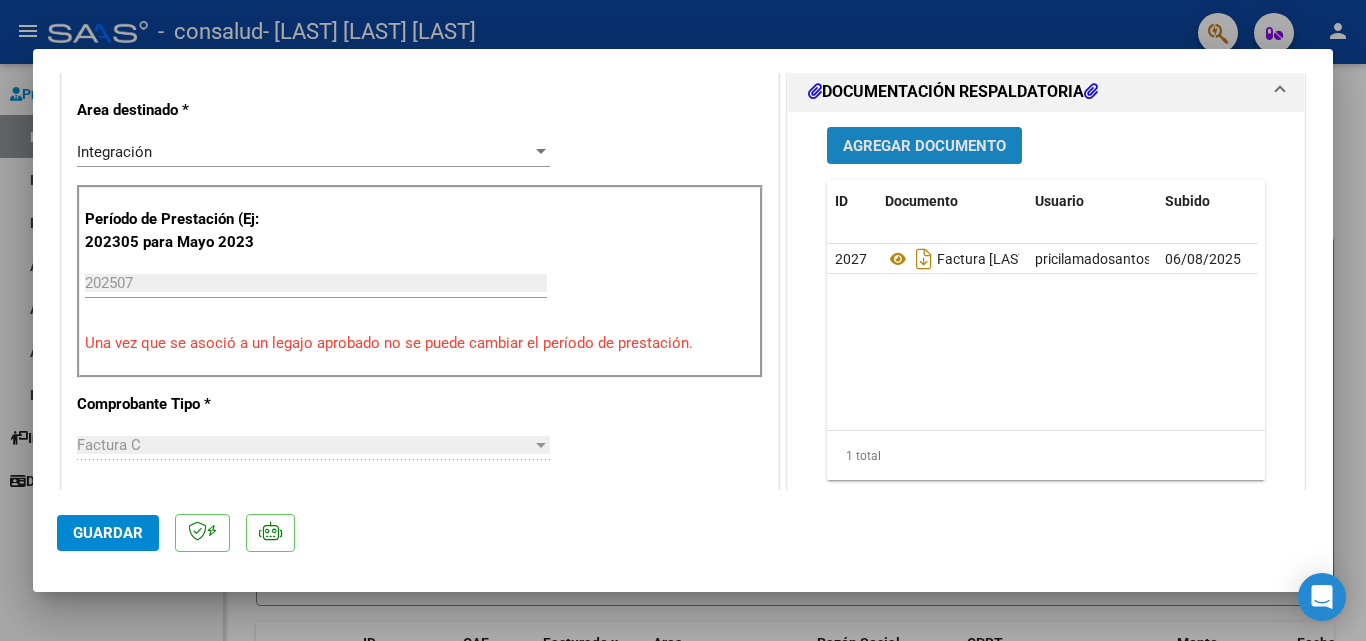 click on "Agregar Documento" at bounding box center [924, 146] 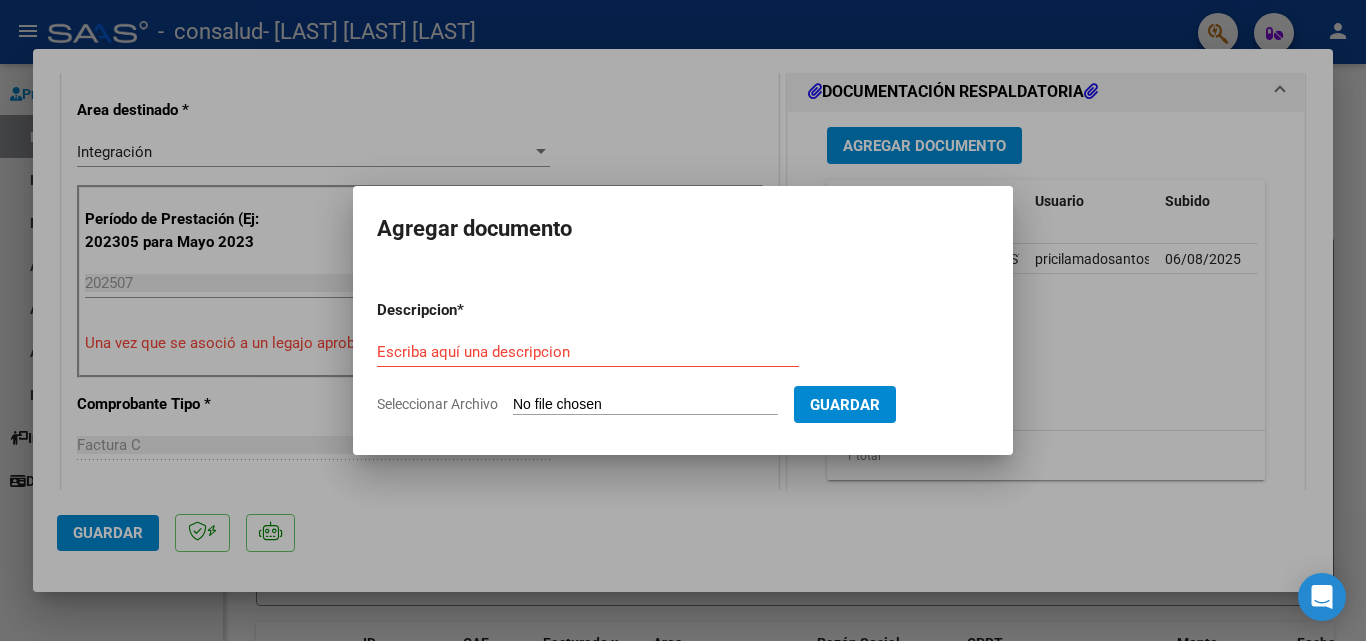 click on "Seleccionar Archivo" 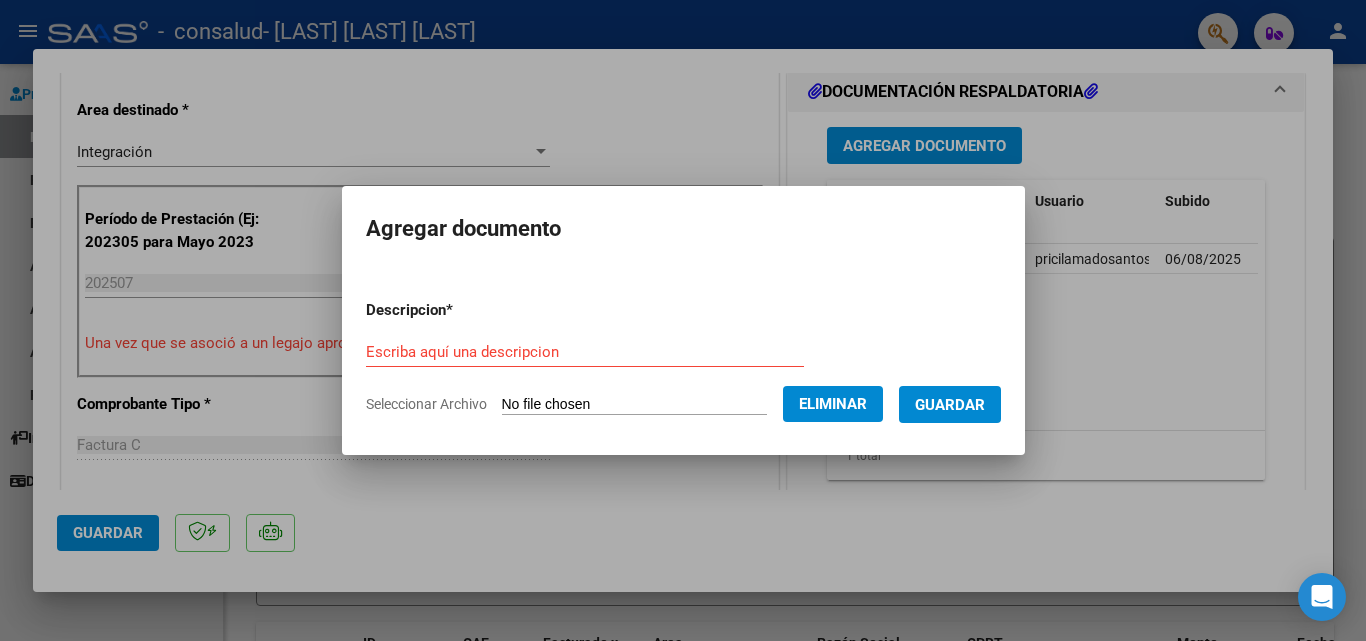 drag, startPoint x: 393, startPoint y: 331, endPoint x: 392, endPoint y: 350, distance: 19.026299 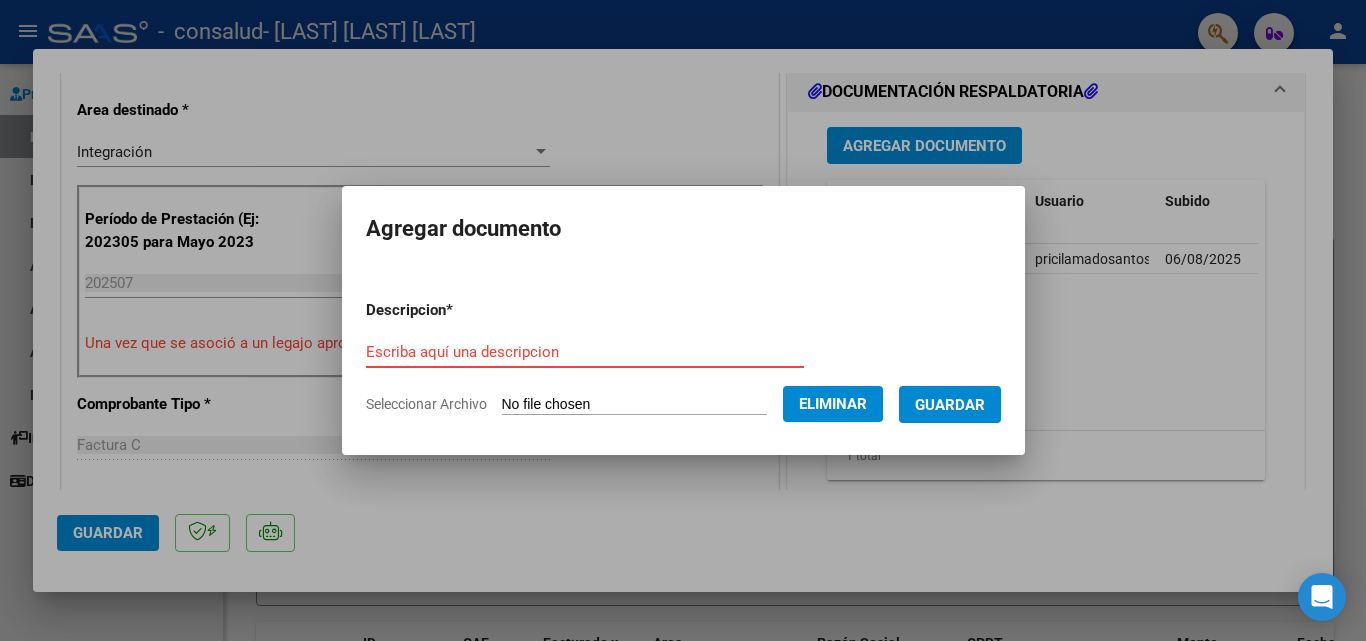 click on "Escriba aquí una descripcion" at bounding box center (585, 352) 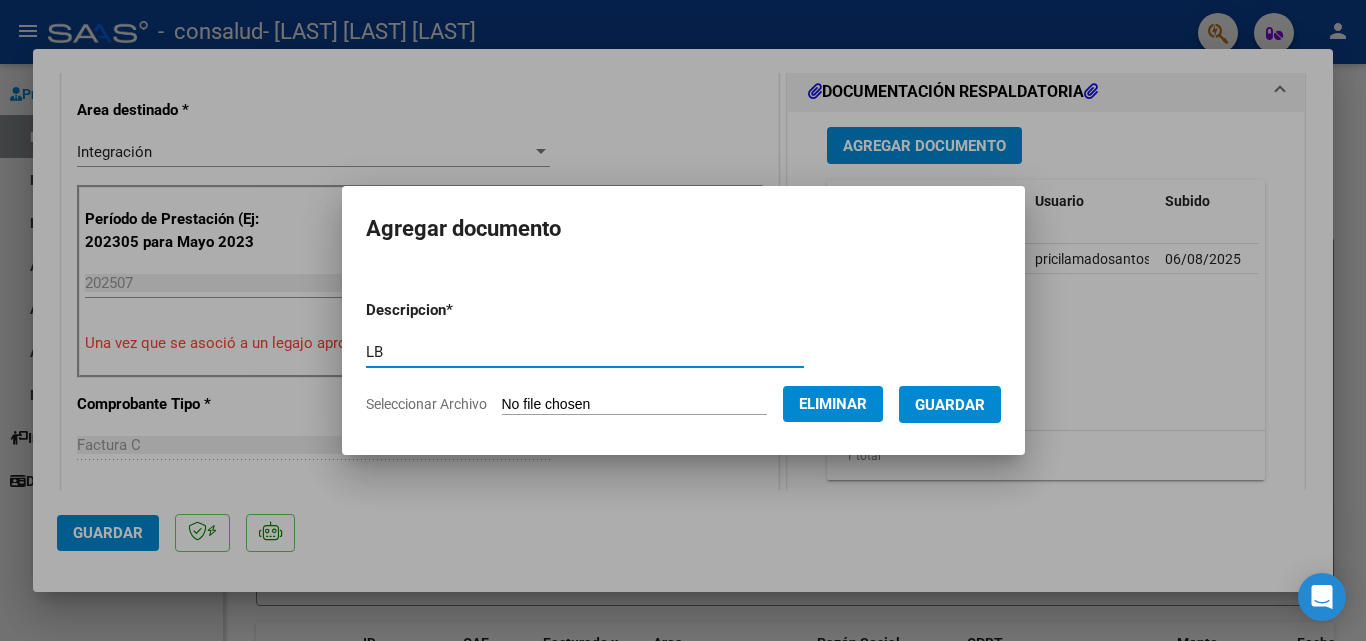 type on "L" 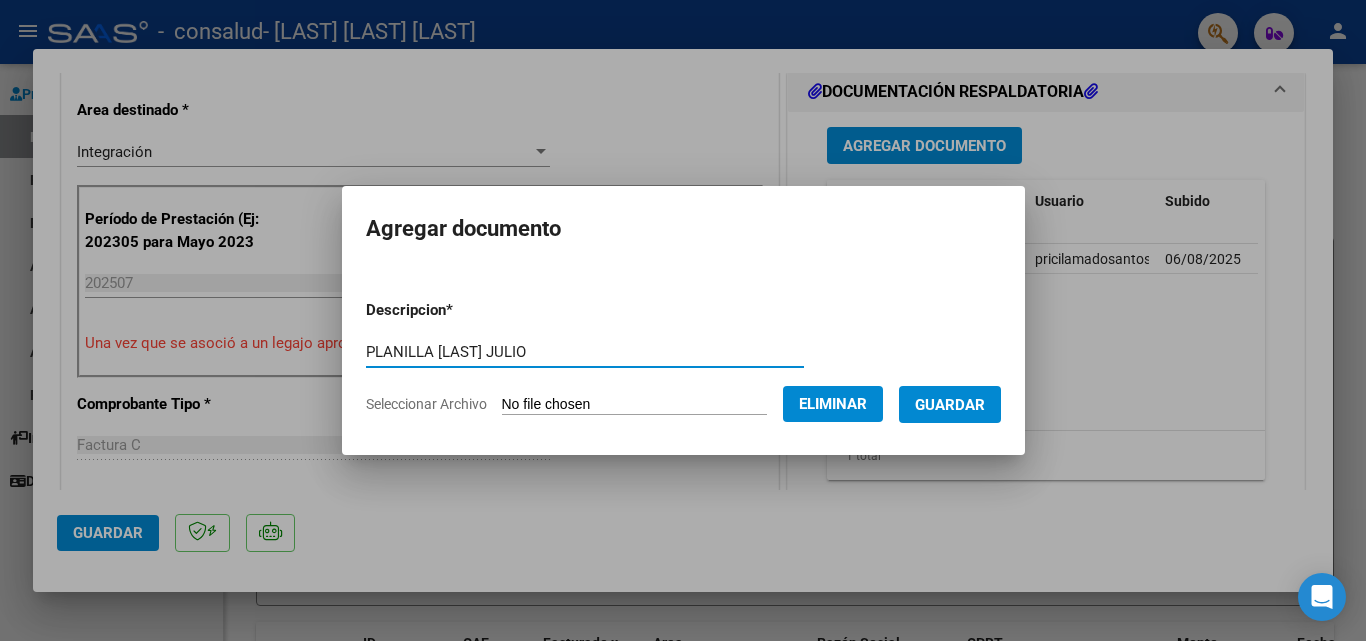 type on "PLANILLA [LAST] JULIO" 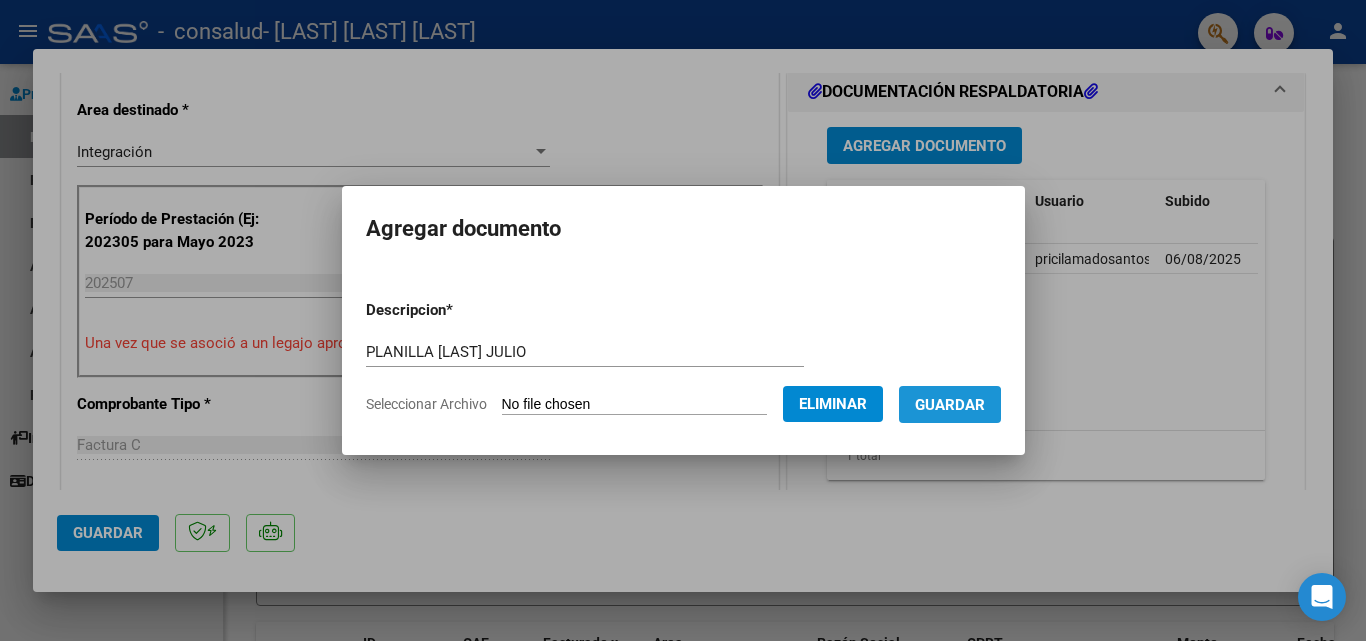 click on "Guardar" at bounding box center [950, 405] 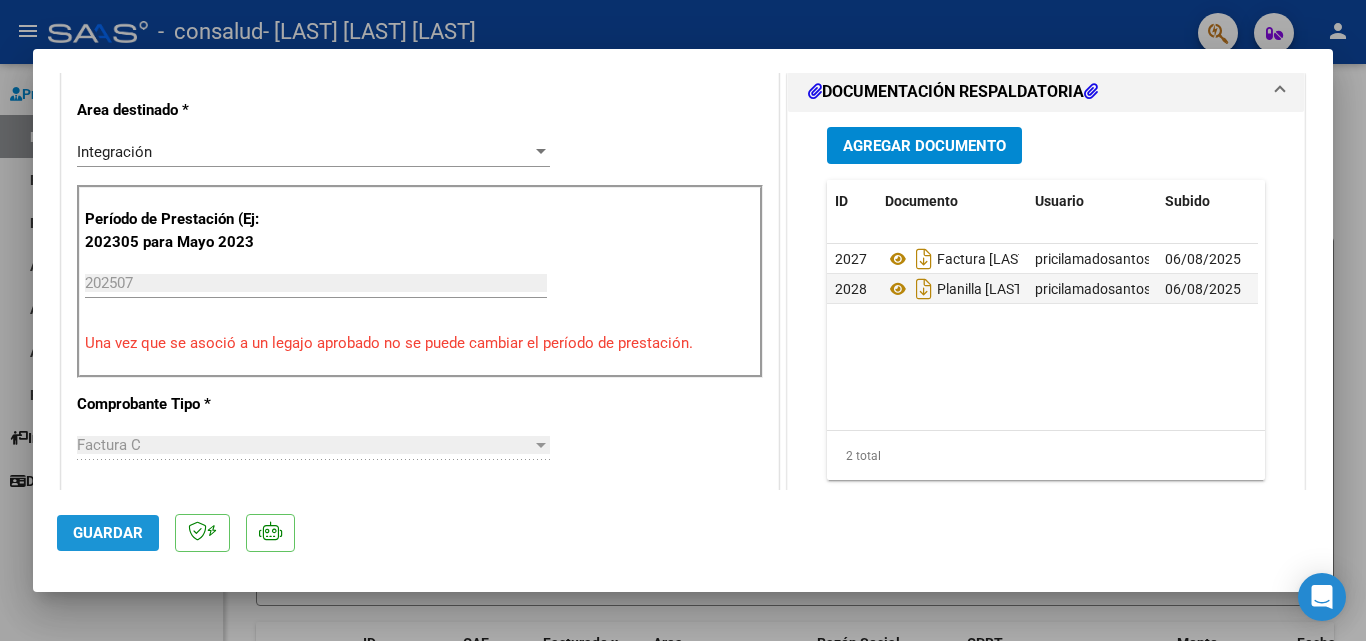 click on "Guardar" 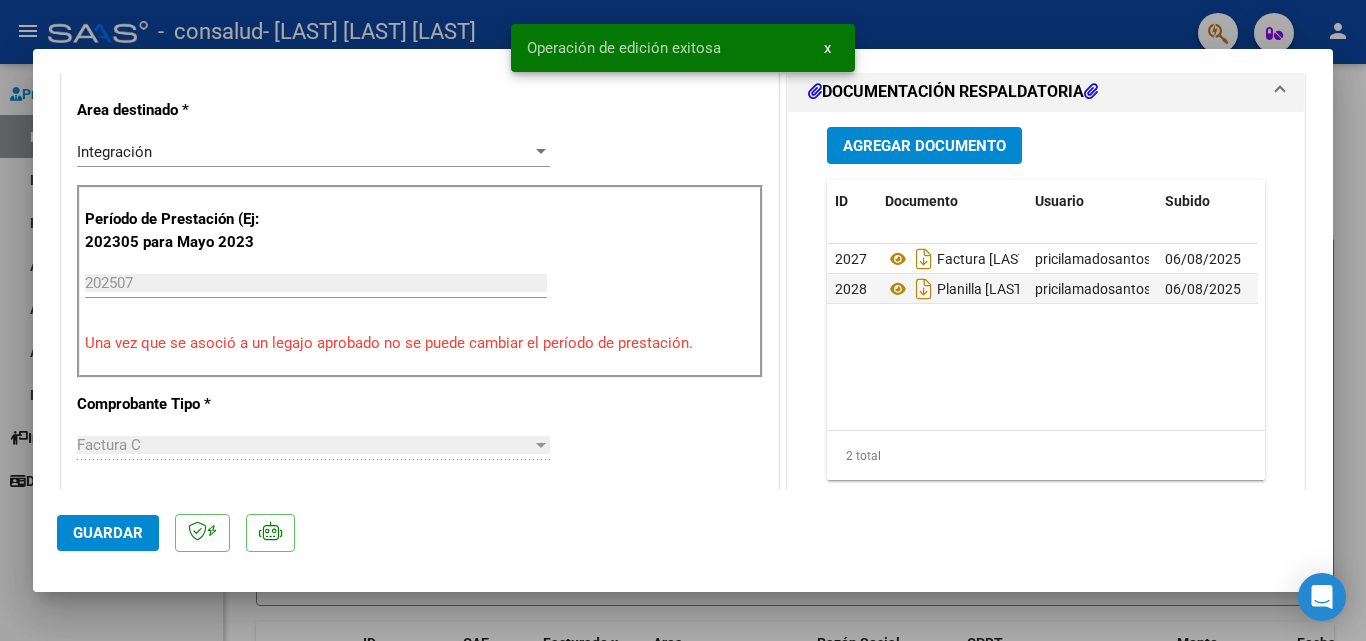 click at bounding box center (683, 320) 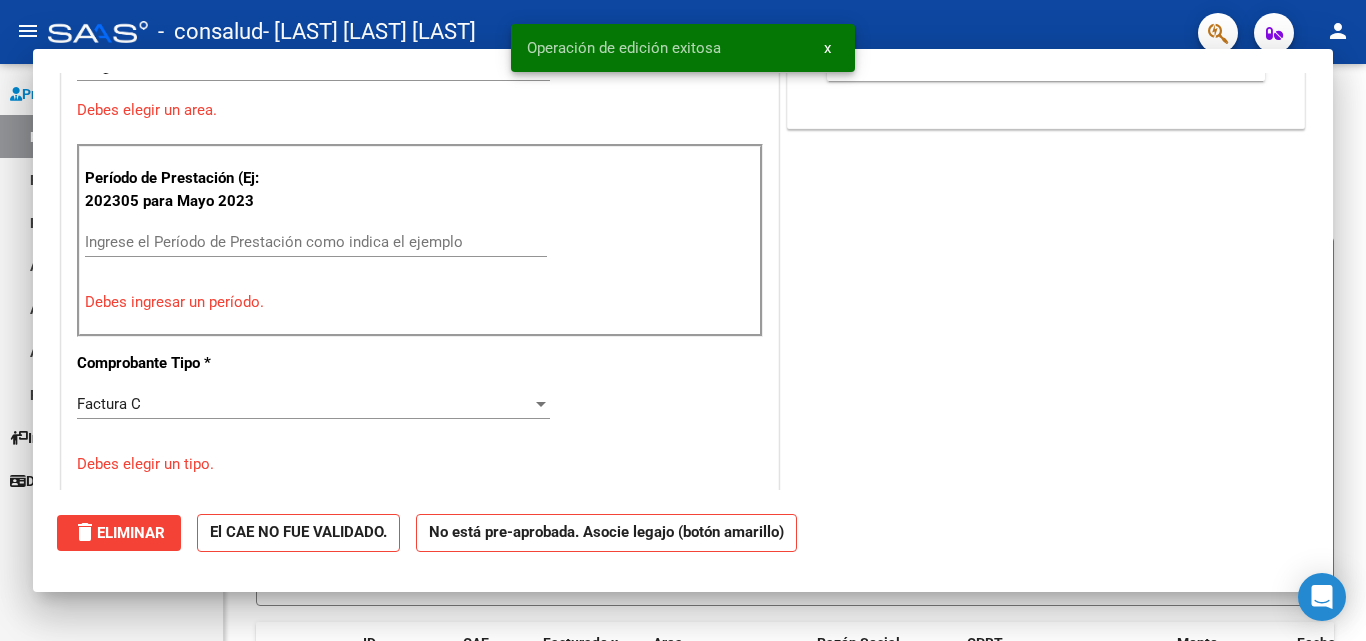 scroll, scrollTop: 0, scrollLeft: 0, axis: both 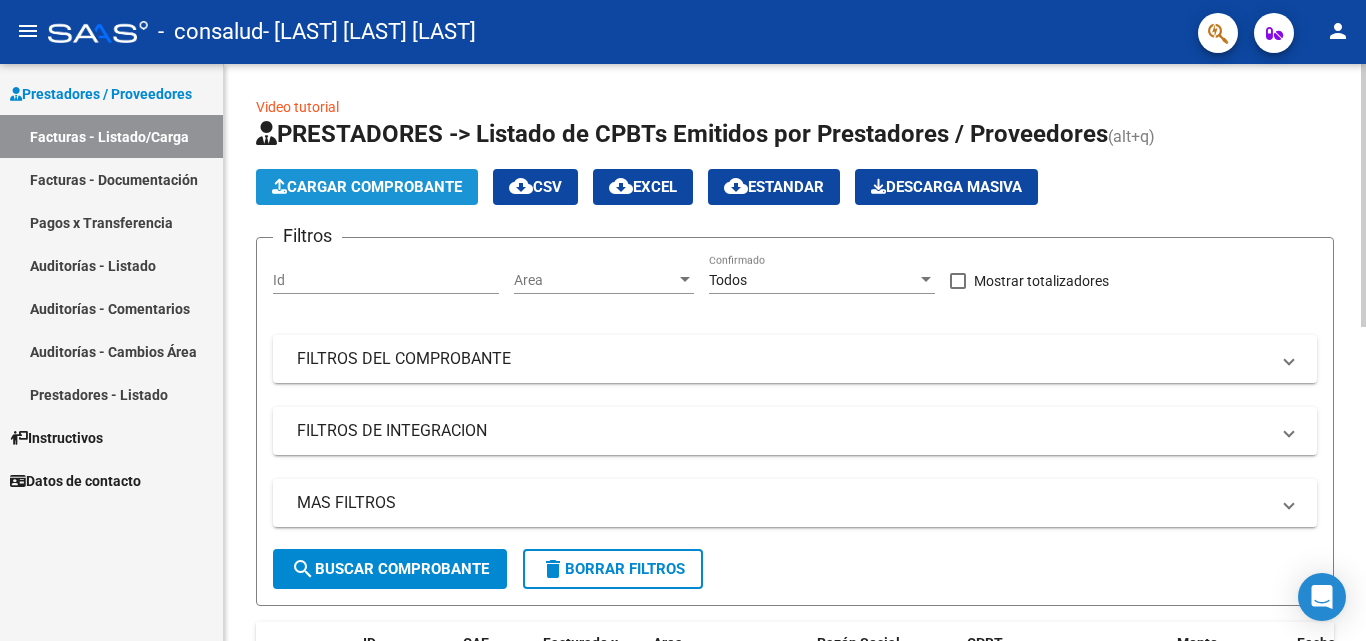 click on "Cargar Comprobante" 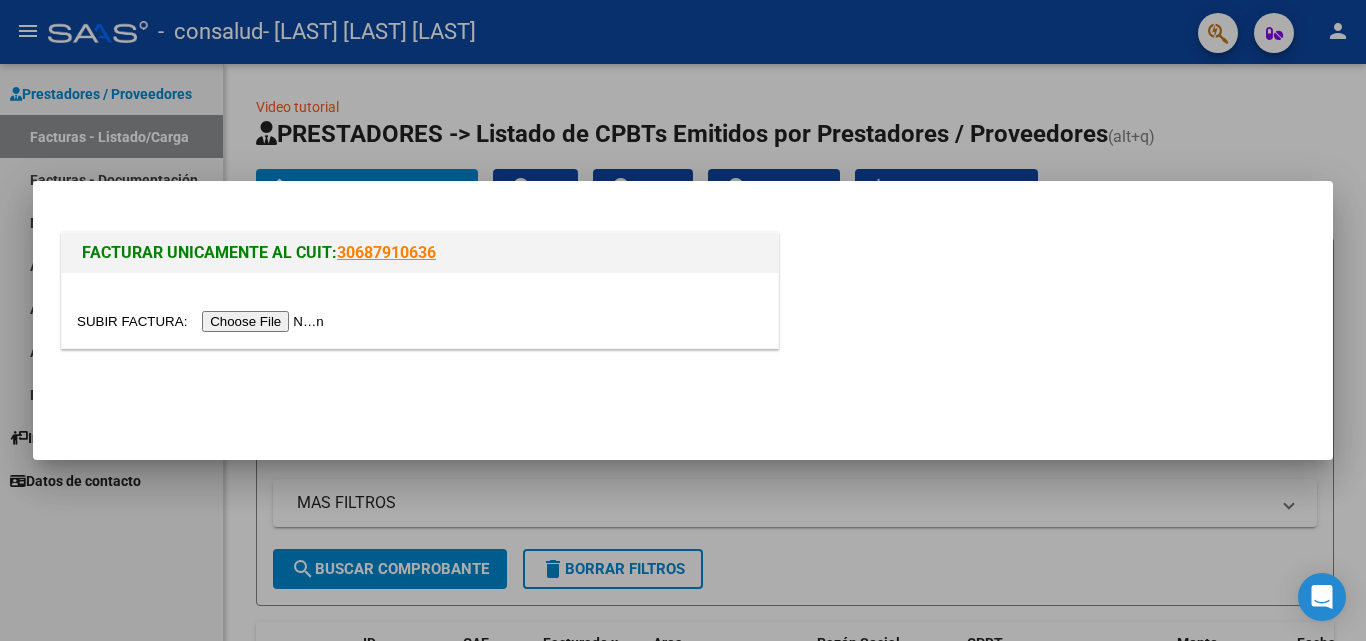 click at bounding box center [203, 321] 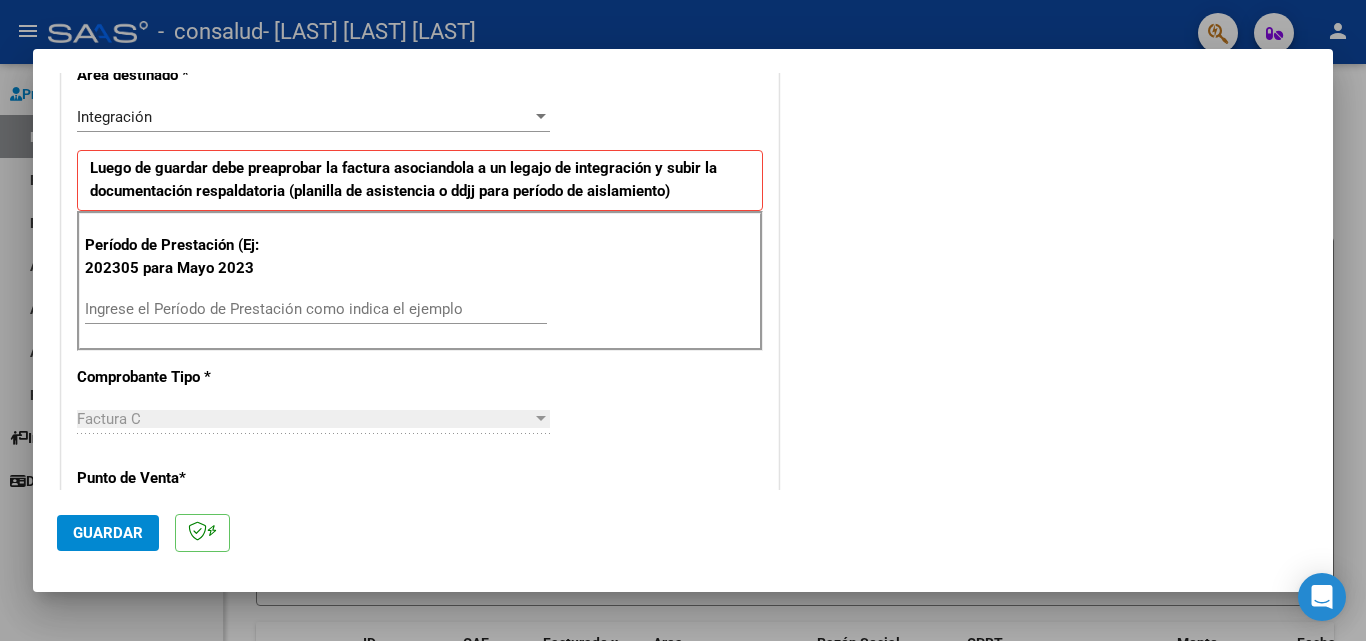 scroll, scrollTop: 447, scrollLeft: 0, axis: vertical 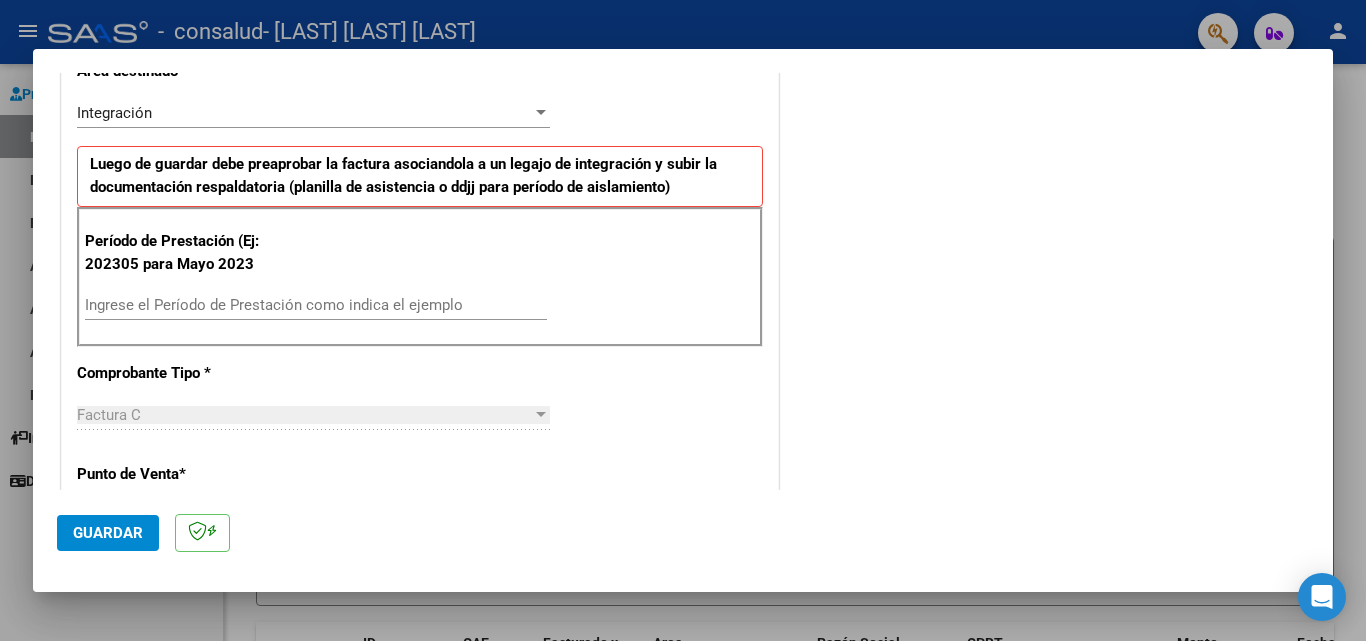 click on "Ingrese el Período de Prestación como indica el ejemplo" at bounding box center [316, 305] 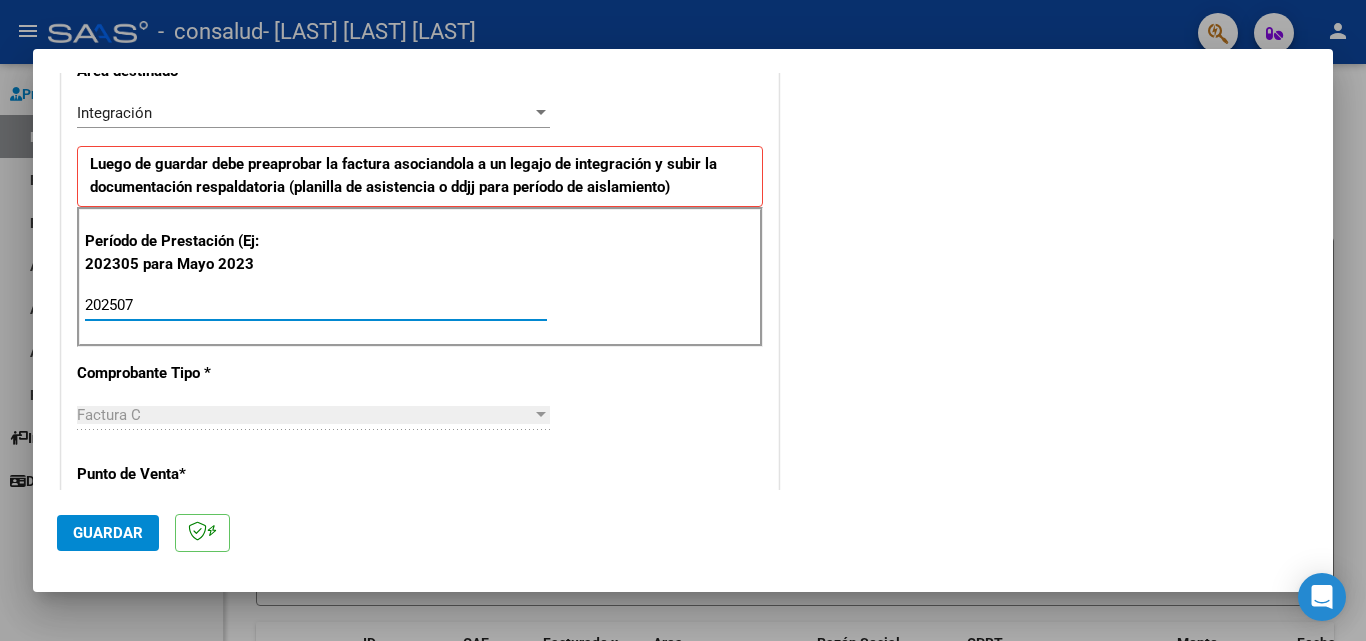 type on "202507" 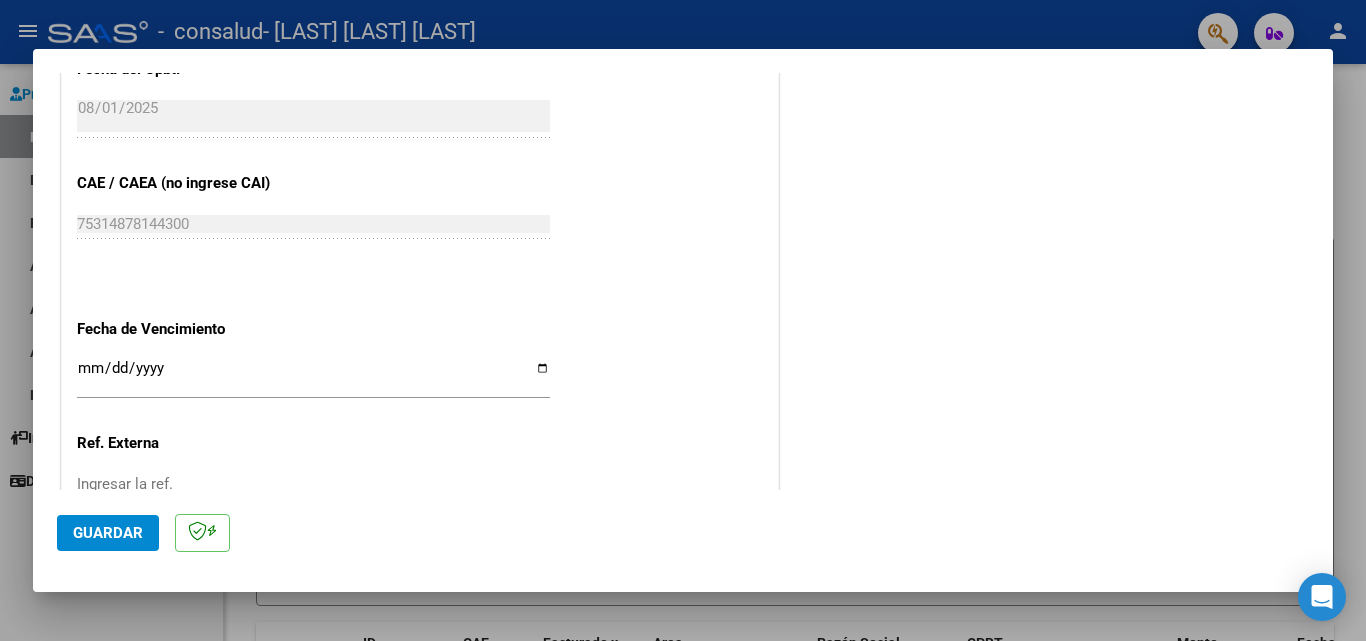 scroll, scrollTop: 1174, scrollLeft: 0, axis: vertical 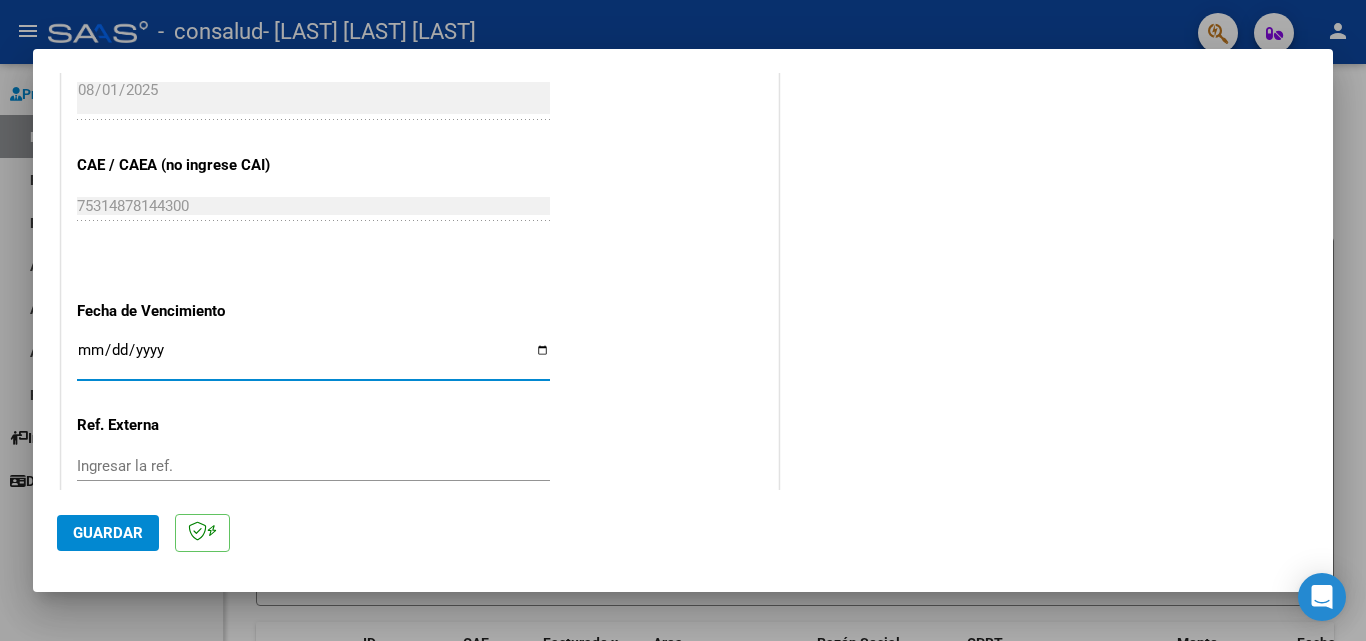 click on "Ingresar la fecha" at bounding box center [313, 358] 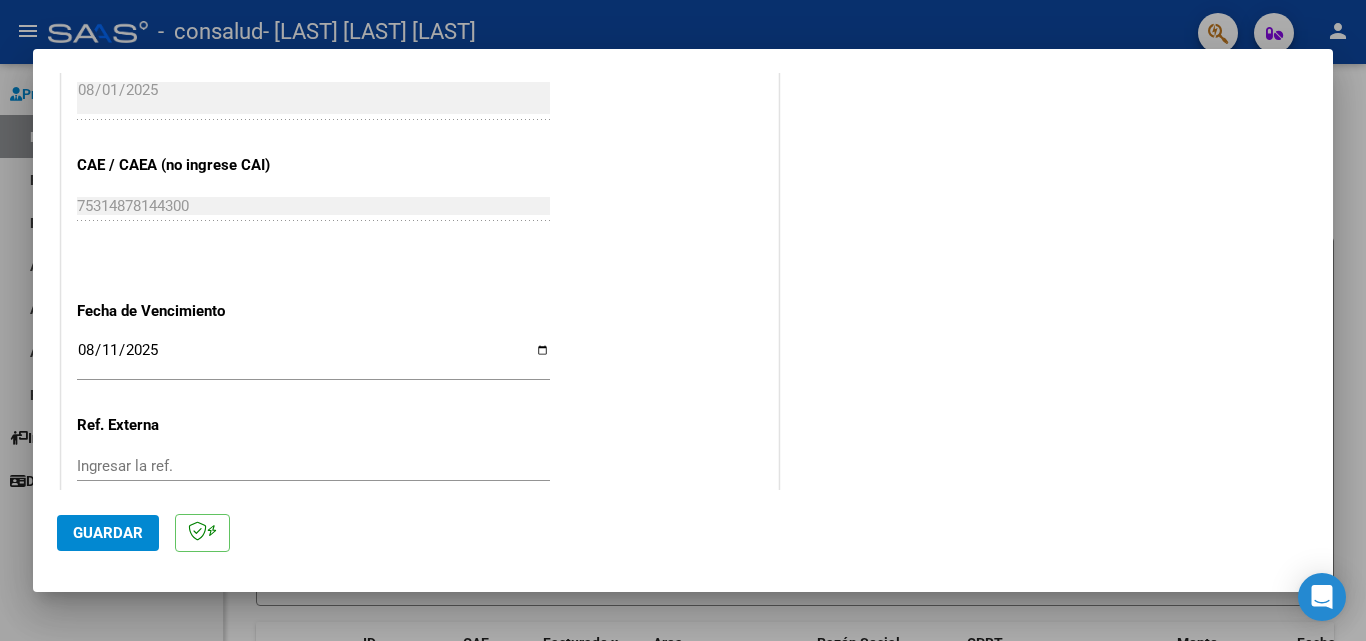 scroll, scrollTop: 1305, scrollLeft: 0, axis: vertical 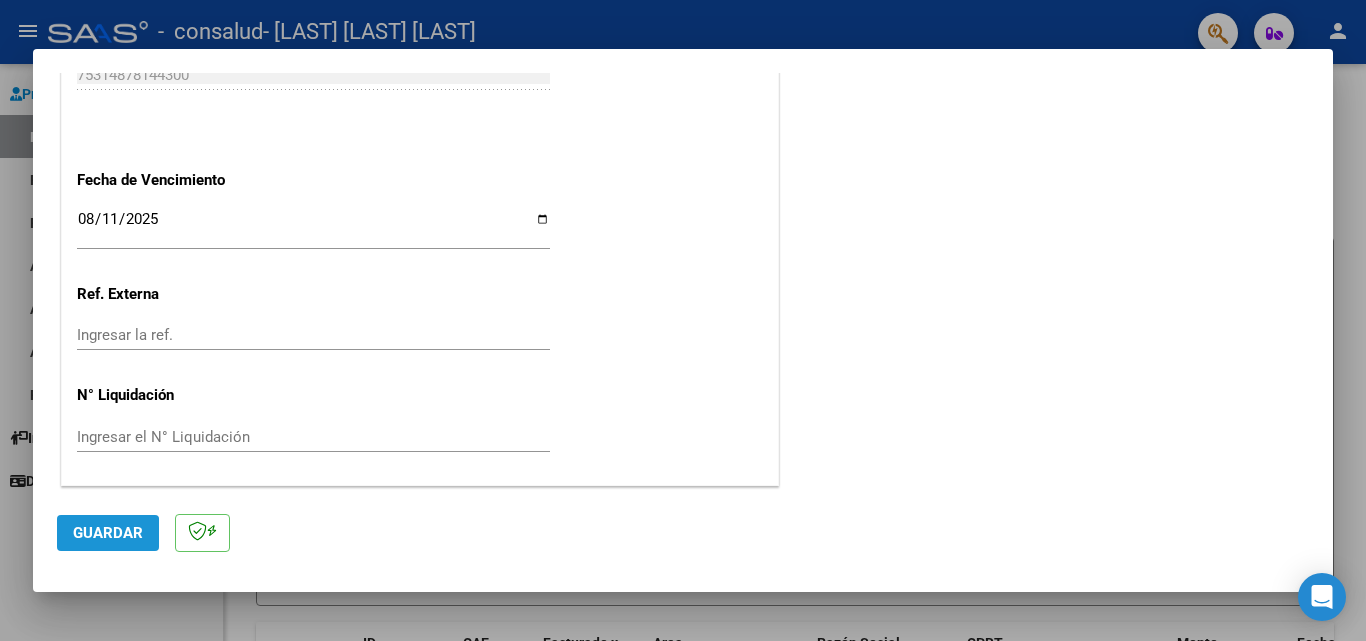 click on "Guardar" 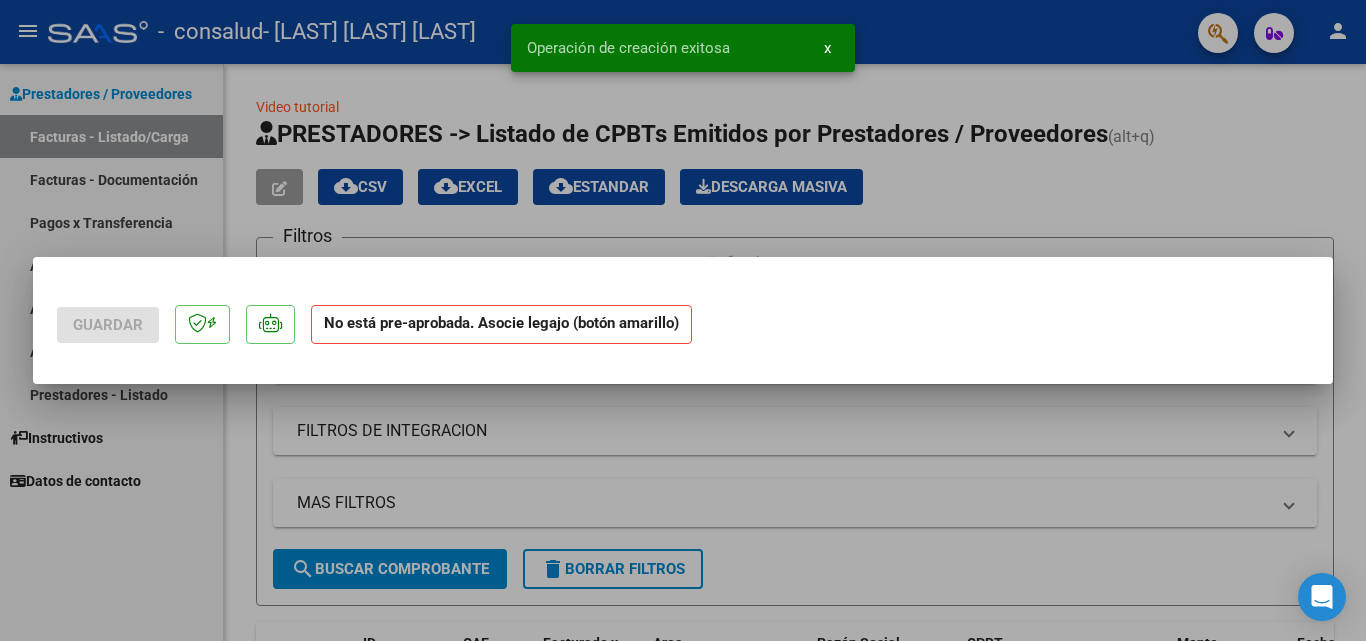 scroll, scrollTop: 0, scrollLeft: 0, axis: both 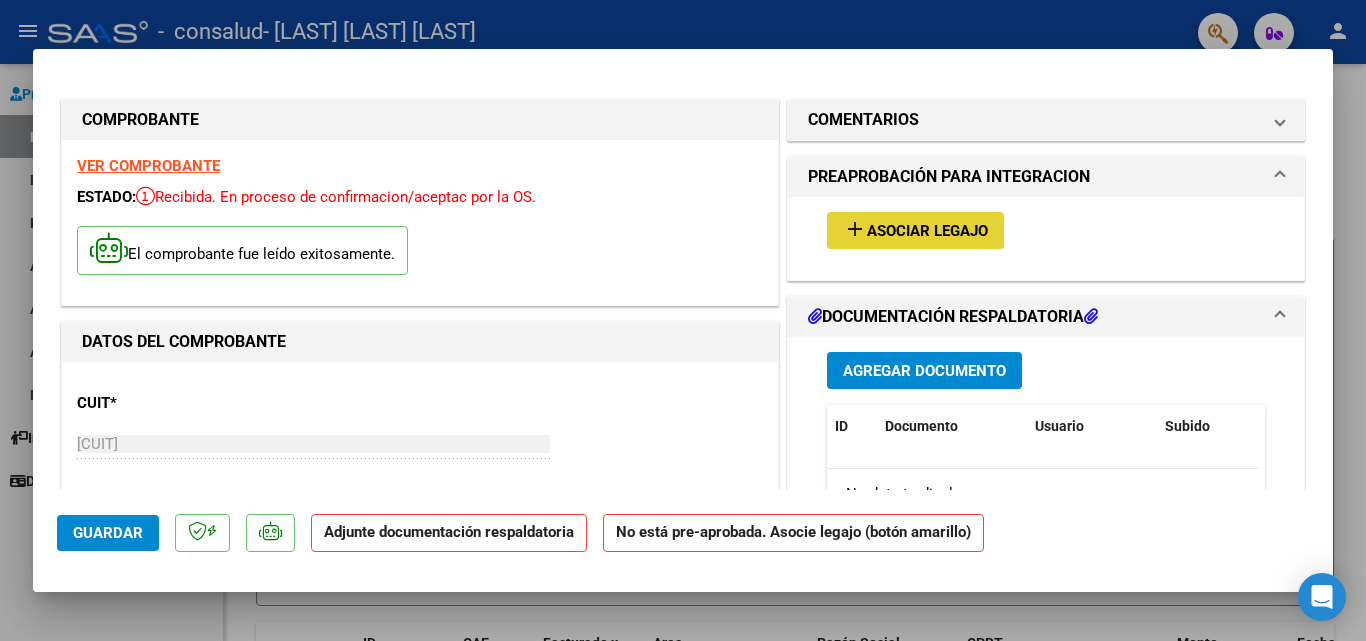 click on "Asociar Legajo" at bounding box center (927, 231) 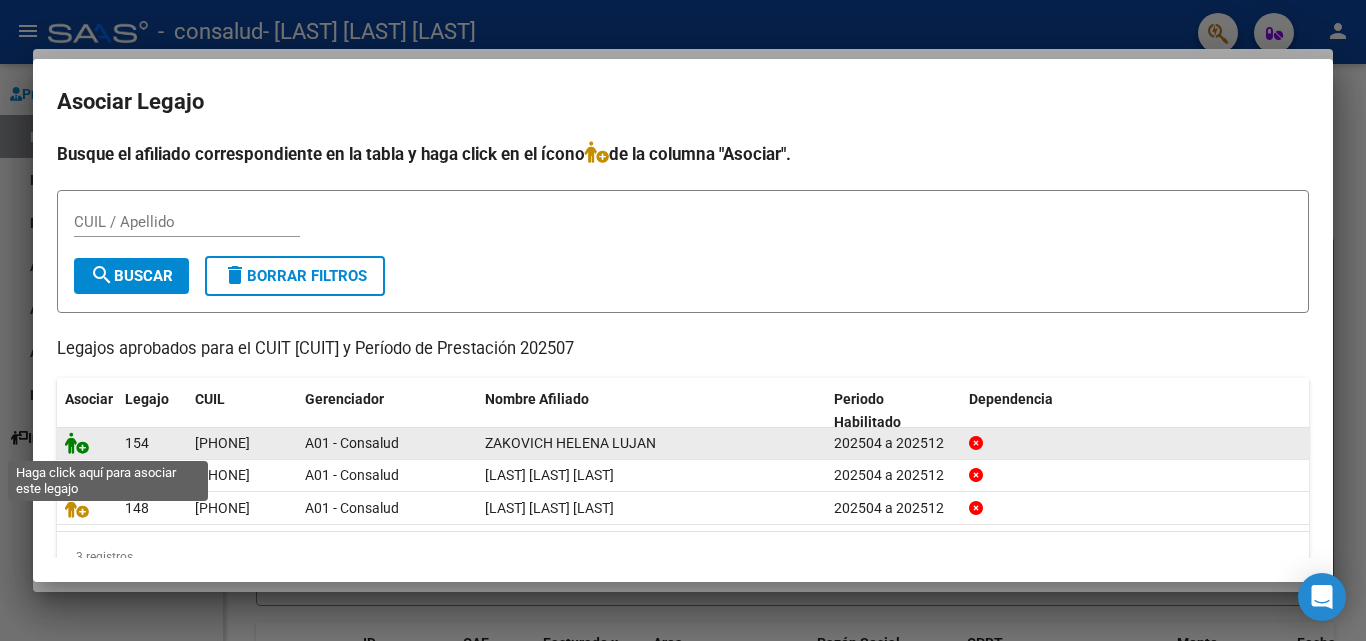click 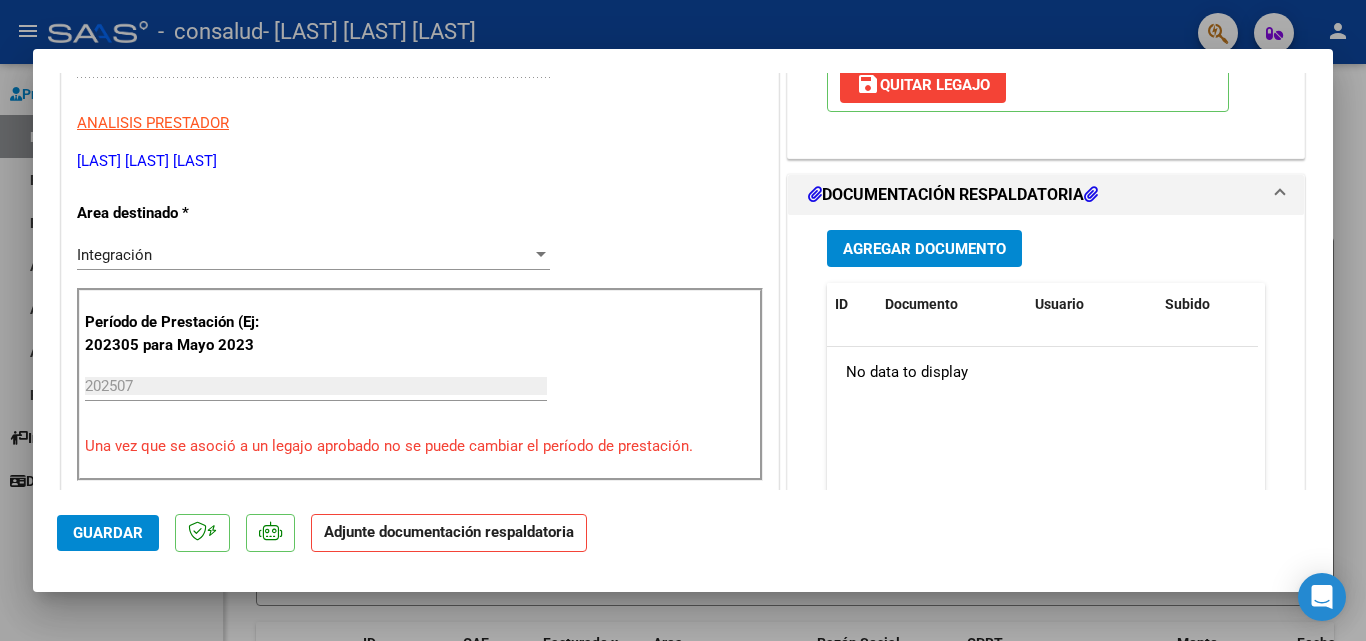 scroll, scrollTop: 386, scrollLeft: 0, axis: vertical 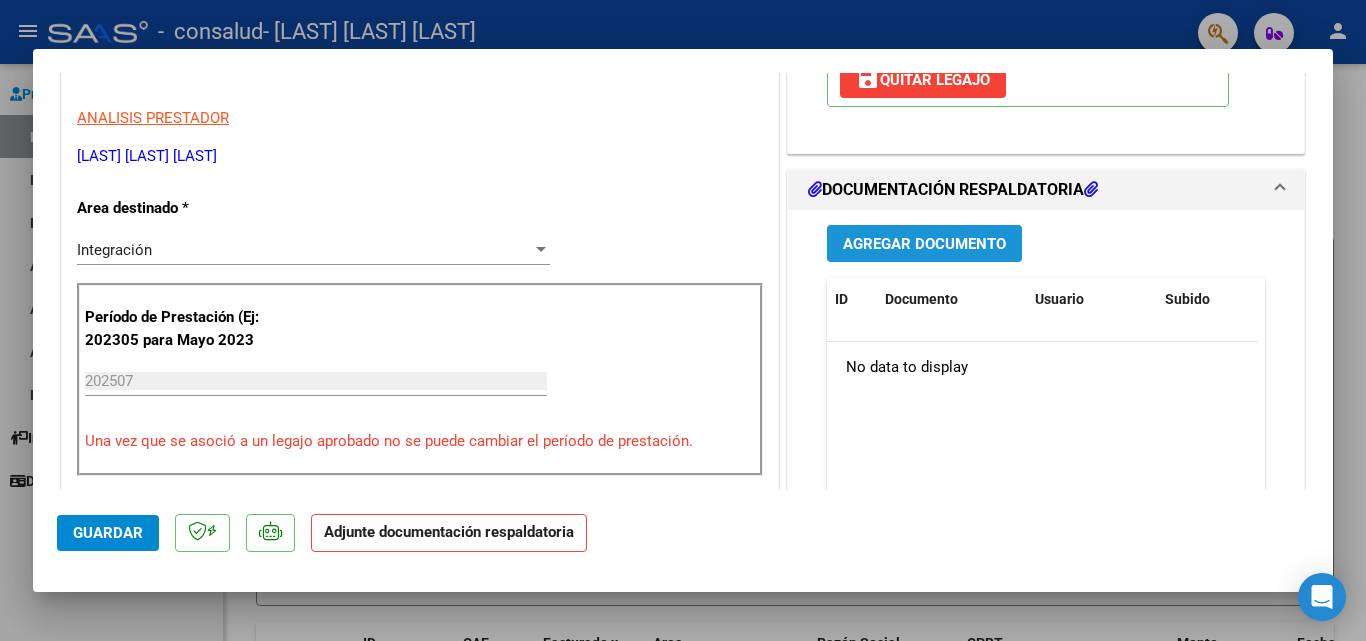 click on "Agregar Documento" at bounding box center (924, 244) 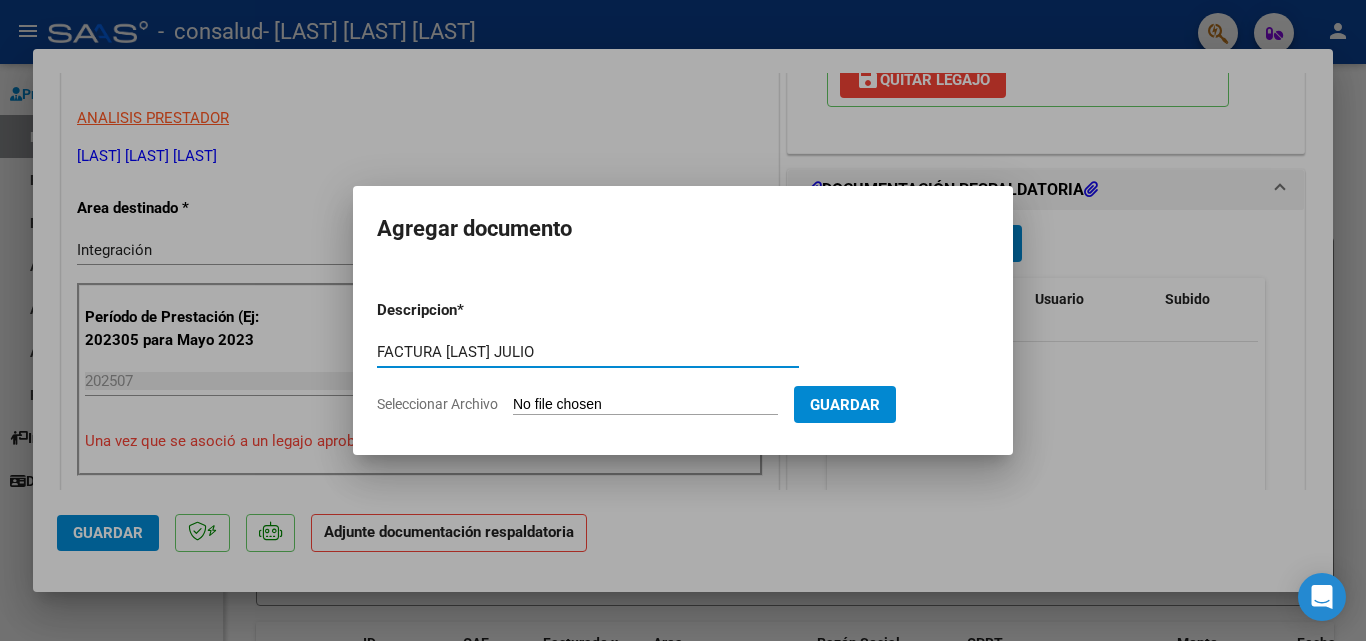 type on "FACTURA [LAST] JULIO" 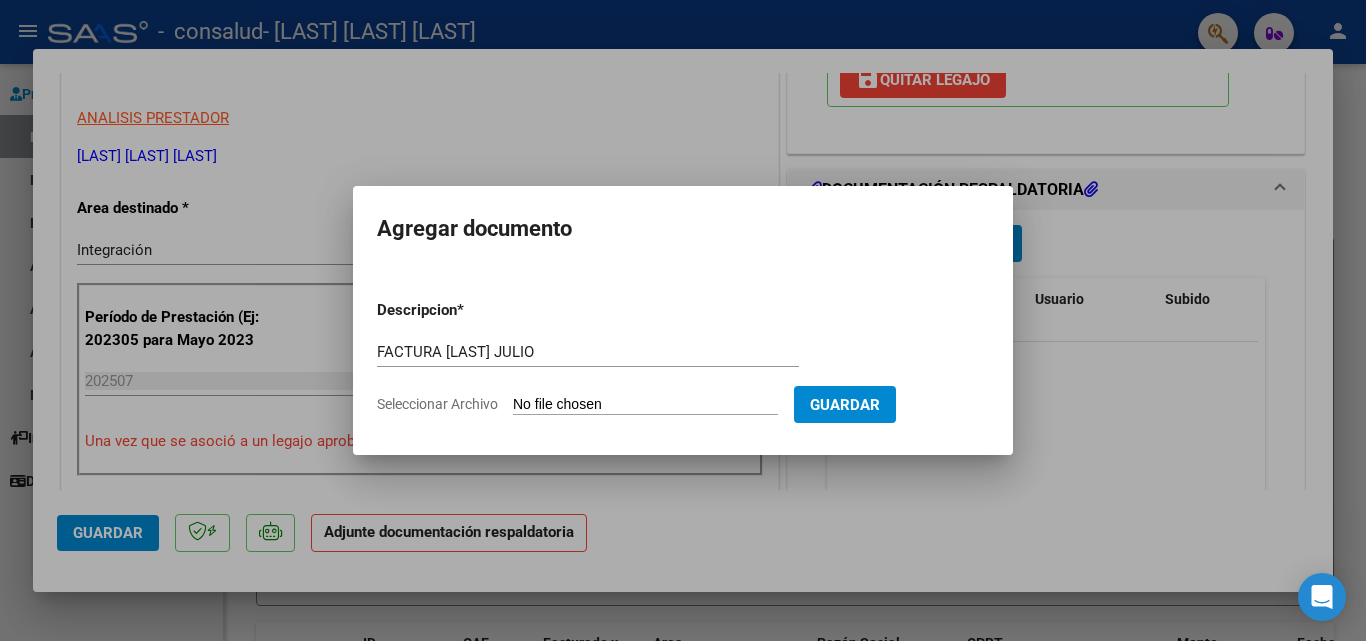 click on "Seleccionar Archivo" 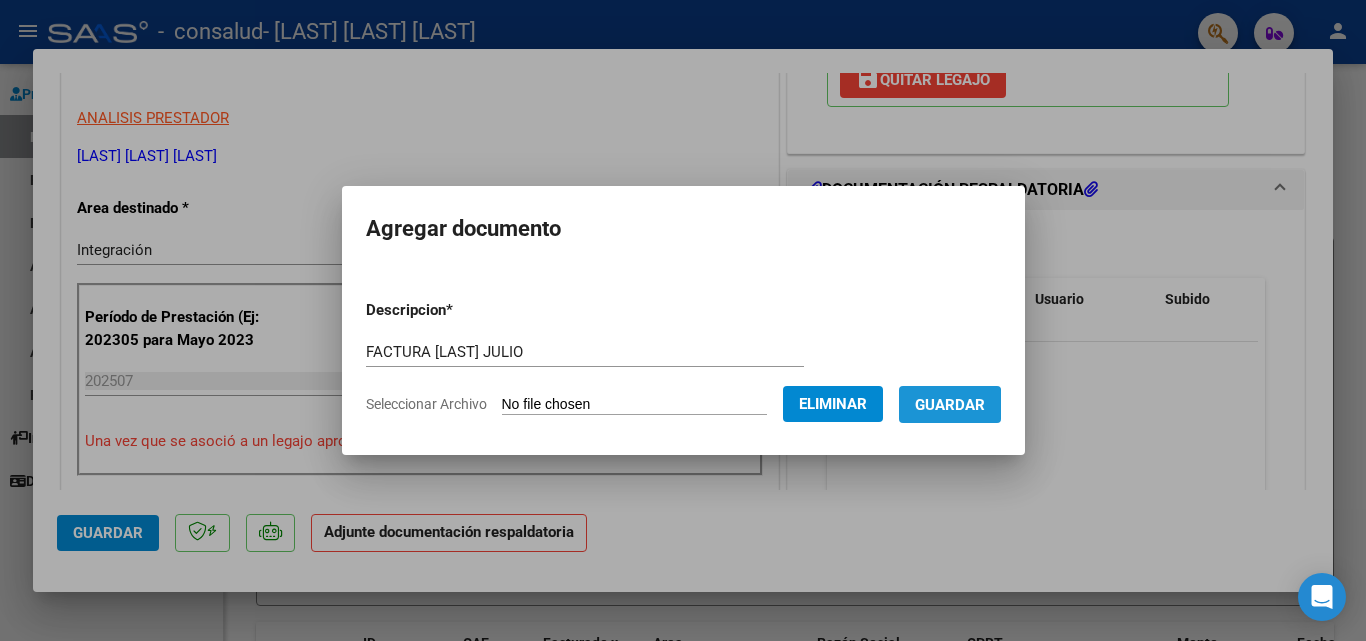 click on "Guardar" at bounding box center (950, 405) 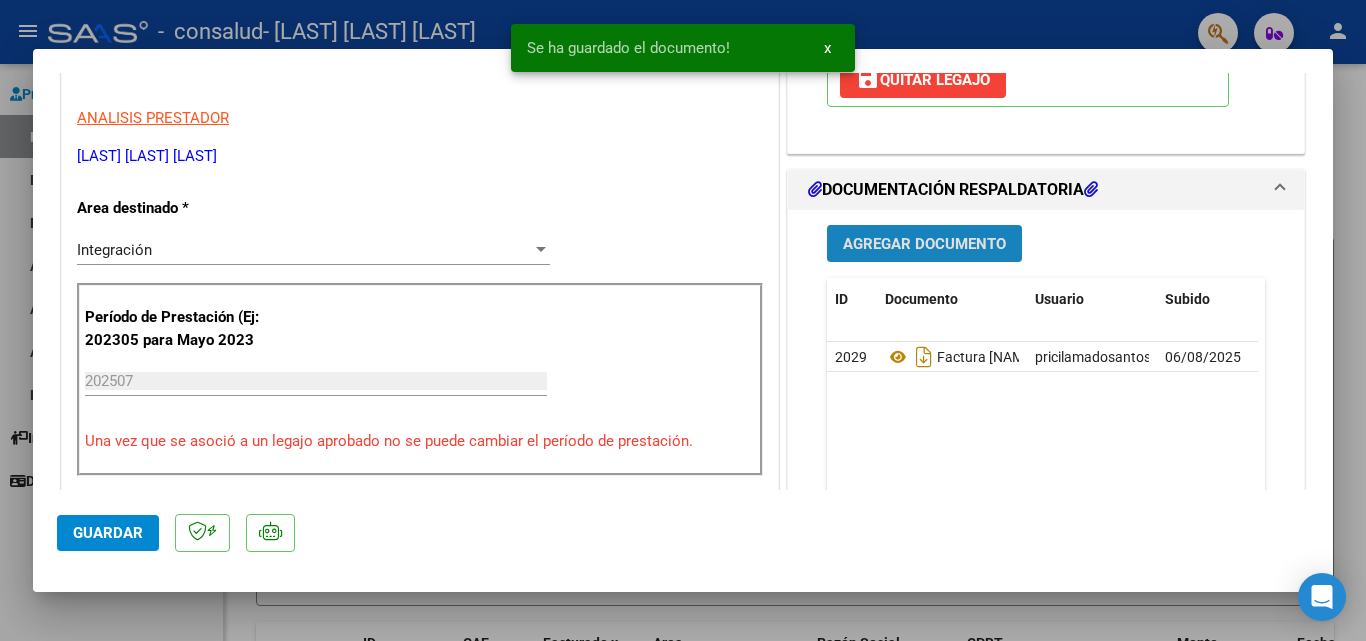 click on "Agregar Documento" at bounding box center [924, 244] 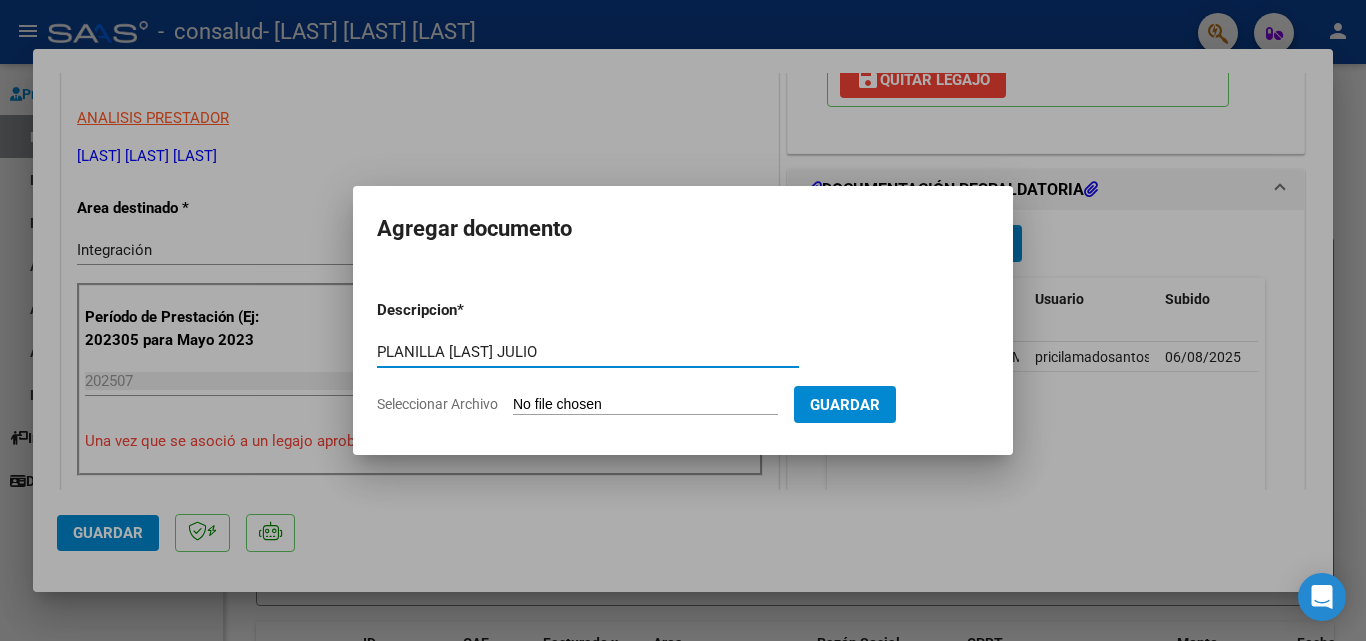 type on "PLANILLA [LAST] JULIO" 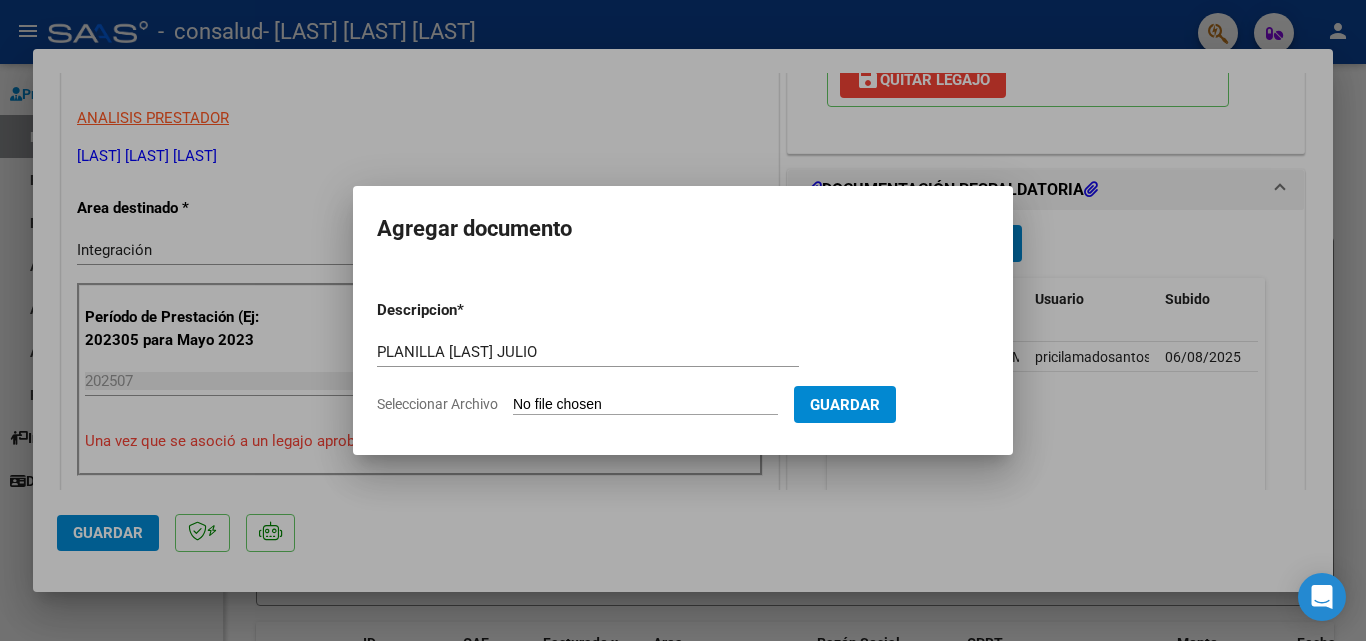 click on "Seleccionar Archivo" 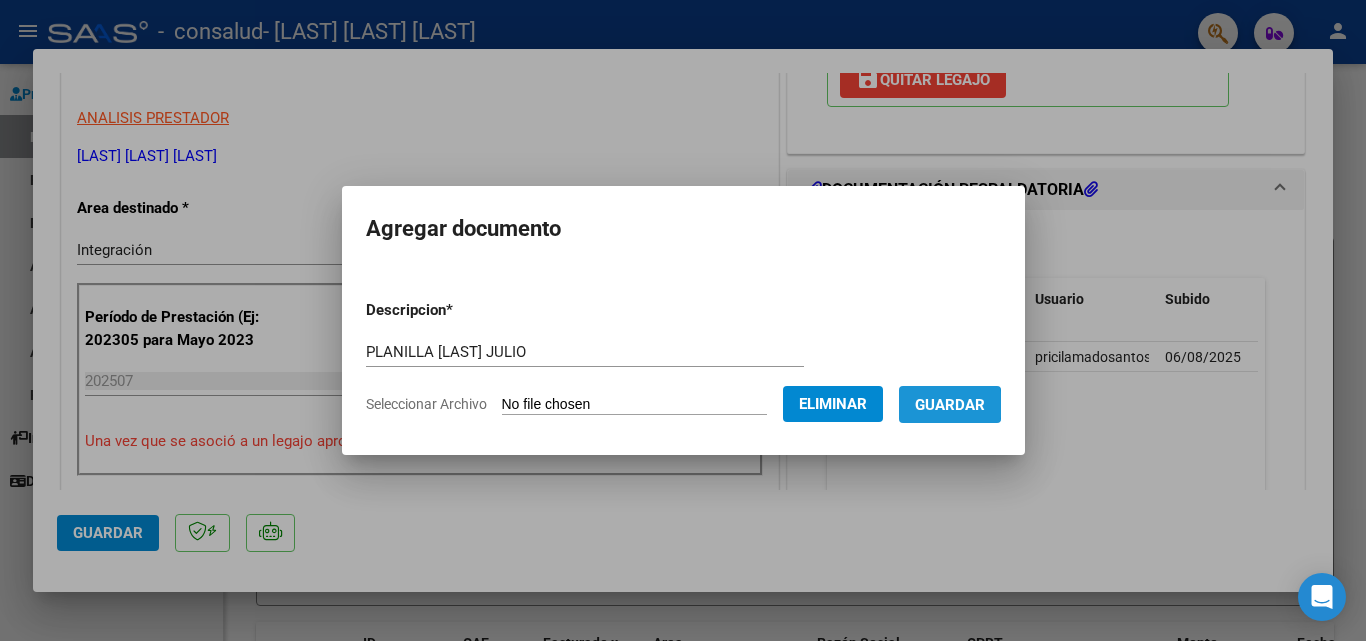 click on "Guardar" at bounding box center [950, 405] 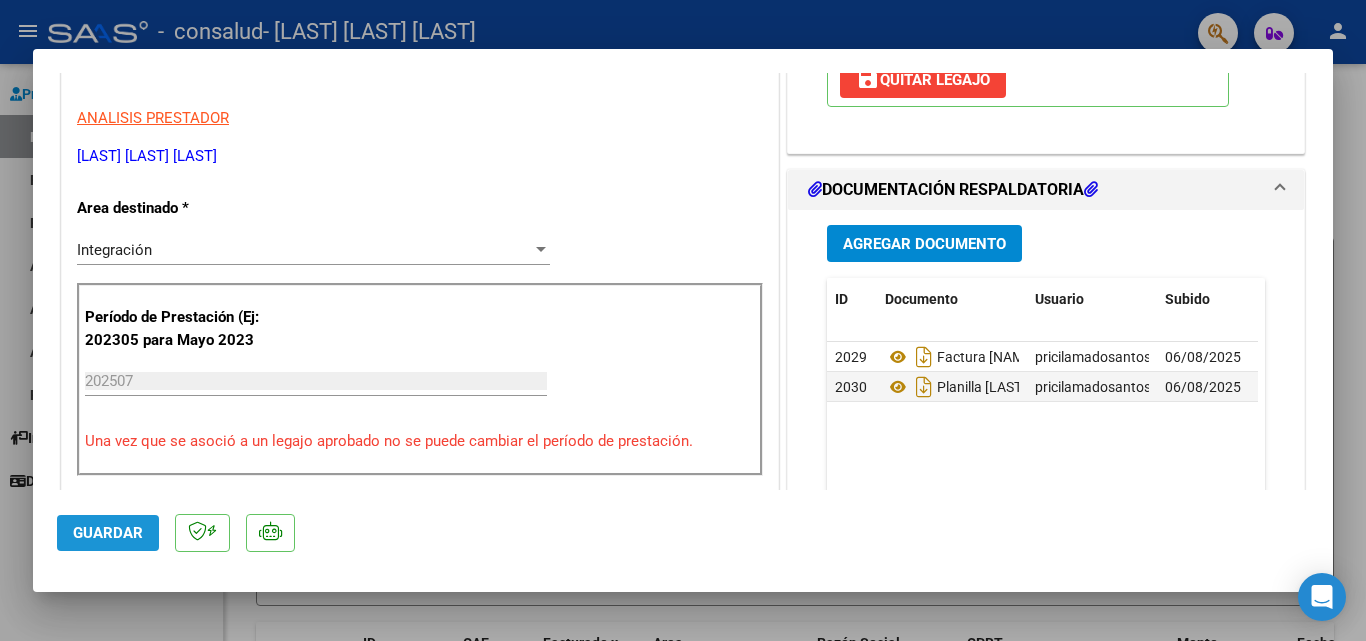 click on "Guardar" 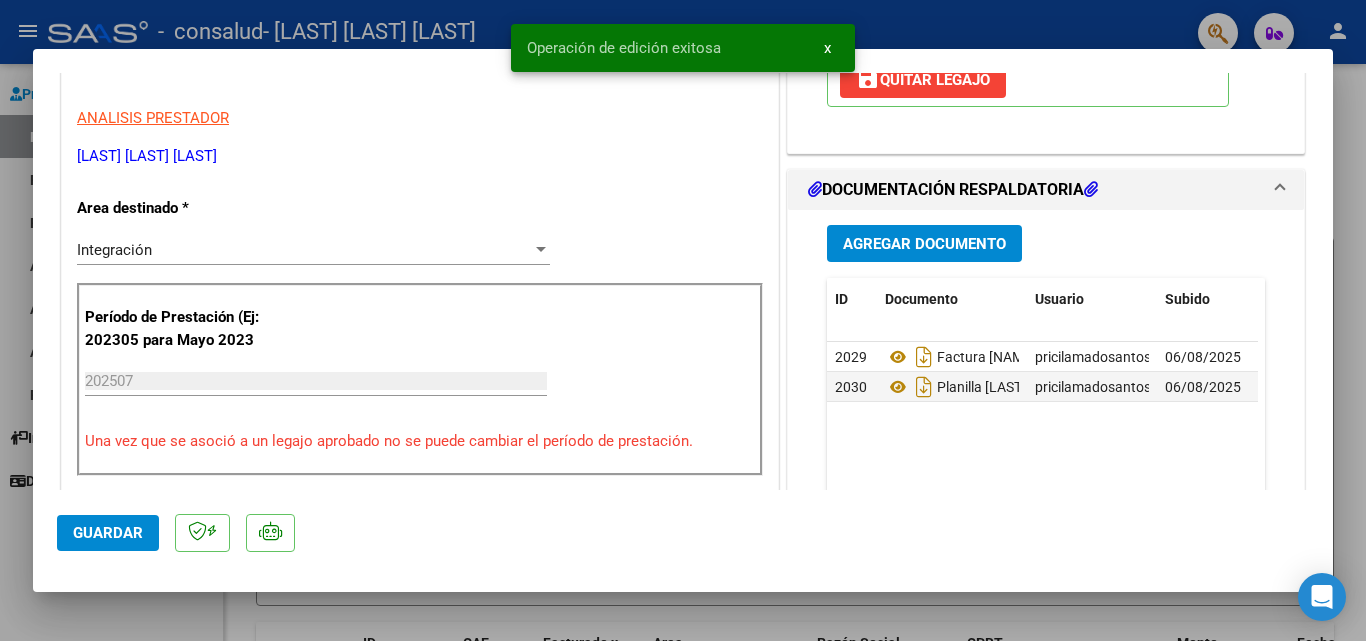 click on "COMPROBANTE VER COMPROBANTE       ESTADO:   Recibida. En proceso de confirmacion/aceptac por la OS.     El comprobante fue leído exitosamente.  DATOS DEL COMPROBANTE CUIT  *   [CUIT] Ingresar CUIT  ANALISIS PRESTADOR  [LAST] [LAST] [LAST]  ARCA Padrón  Area destinado * Integración Seleccionar Area Período de Prestación (Ej: 202305 para Mayo 2023    202507 Ingrese el Período de Prestación como indica el ejemplo   Una vez que se asoció a un legajo aprobado no se puede cambiar el período de prestación.   Comprobante Tipo * Factura C Seleccionar Tipo Punto de Venta  *   3 Ingresar el Nro.  Número  *   1941 Ingresar el Nro.  Monto  *   $ 98.964,88 Ingresar el monto  Fecha del Cpbt.  *   2025-08-01 Ingresar la fecha  CAE / CAEA (no ingrese CAI)    75314878144300 Ingresar el CAE o CAEA (no ingrese CAI)  Fecha de Vencimiento    2025-08-11 Ingresar la fecha  Ref. Externa    Ingresar la ref.  N° Liquidación    Ingresar el N° Liquidación  COMENTARIOS PREAPROBACIÓN PARA INTEGRACION  NO" at bounding box center (683, 281) 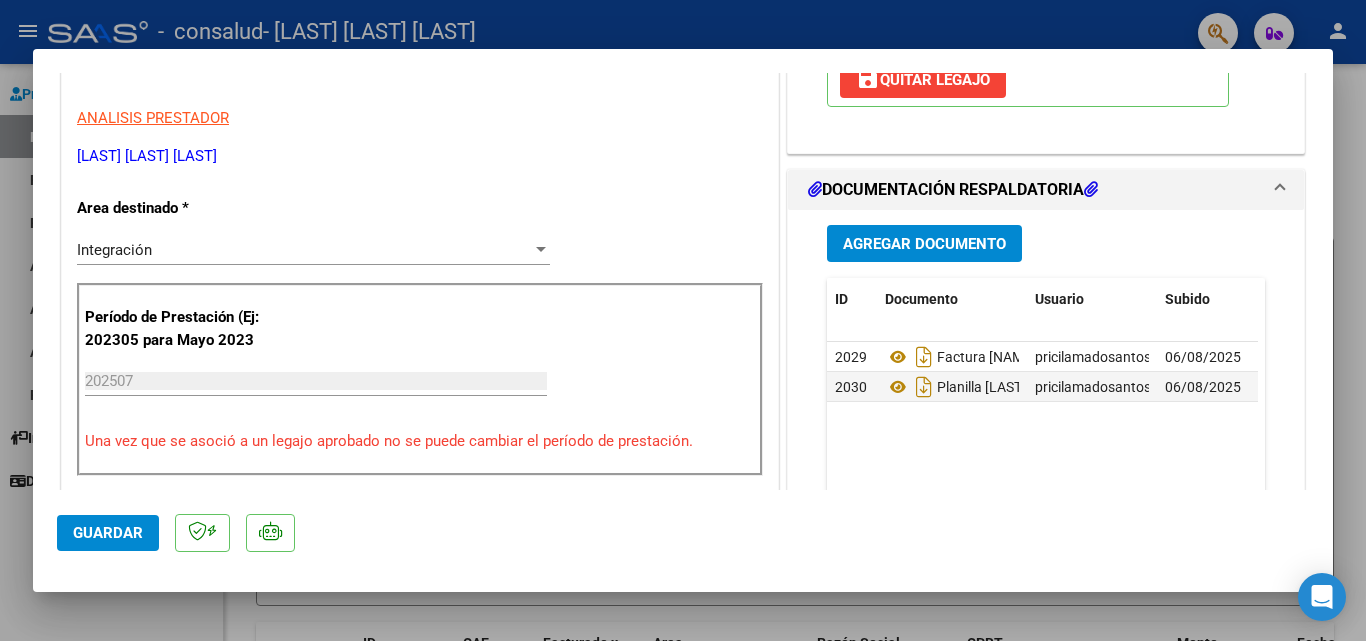 click at bounding box center [683, 320] 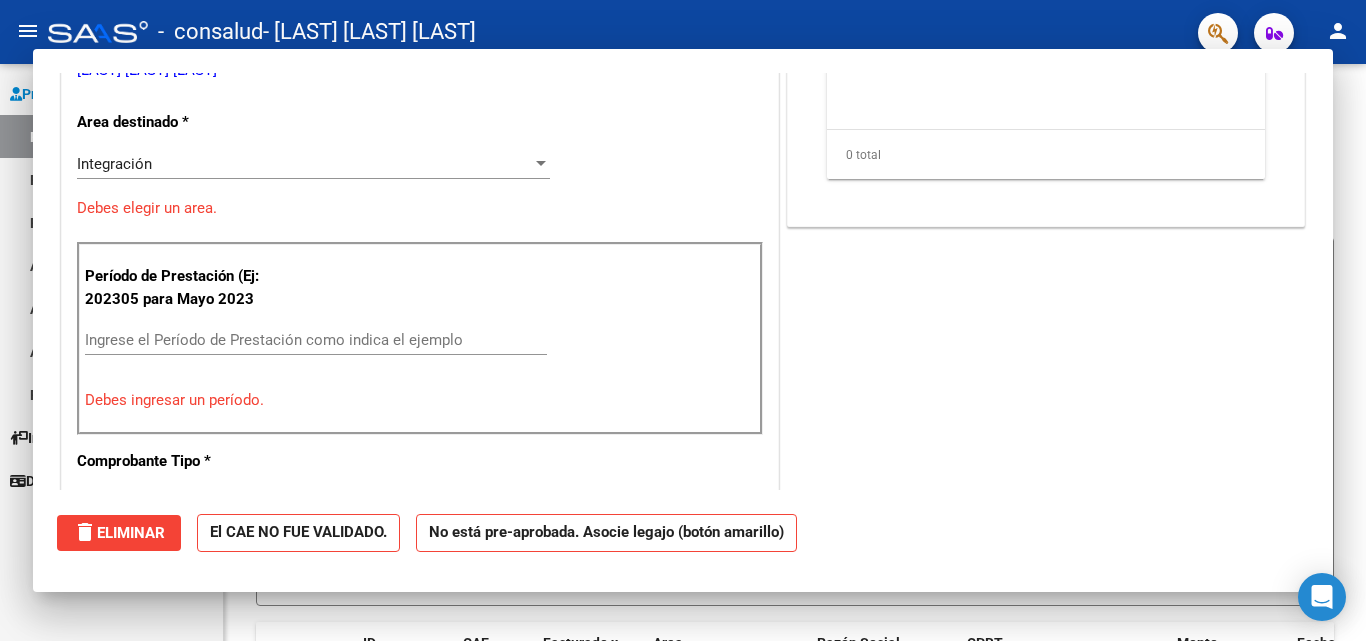 scroll, scrollTop: 0, scrollLeft: 0, axis: both 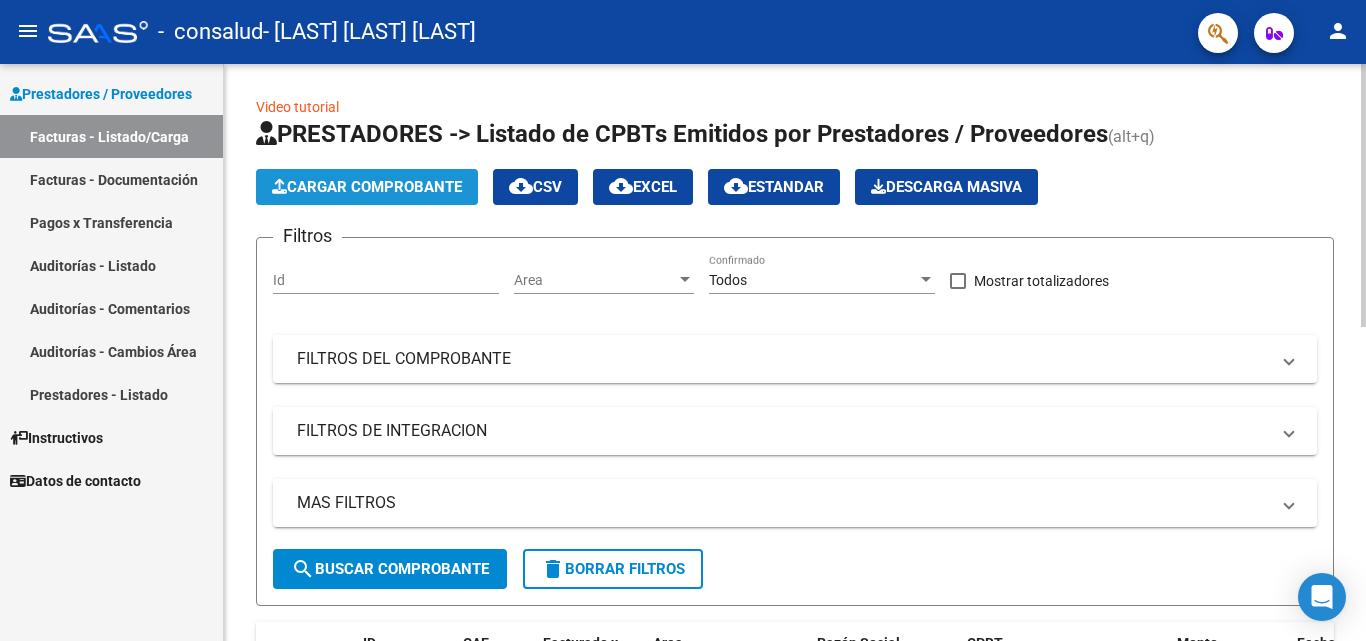 click on "Cargar Comprobante" 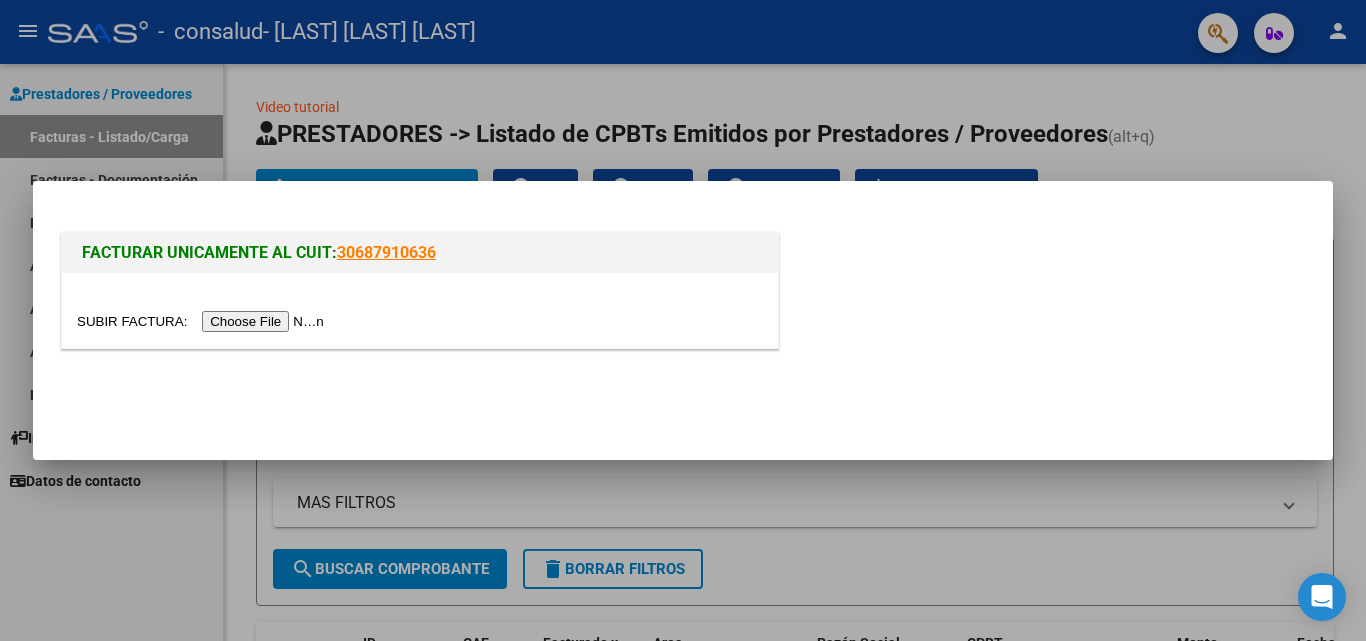 click at bounding box center [203, 321] 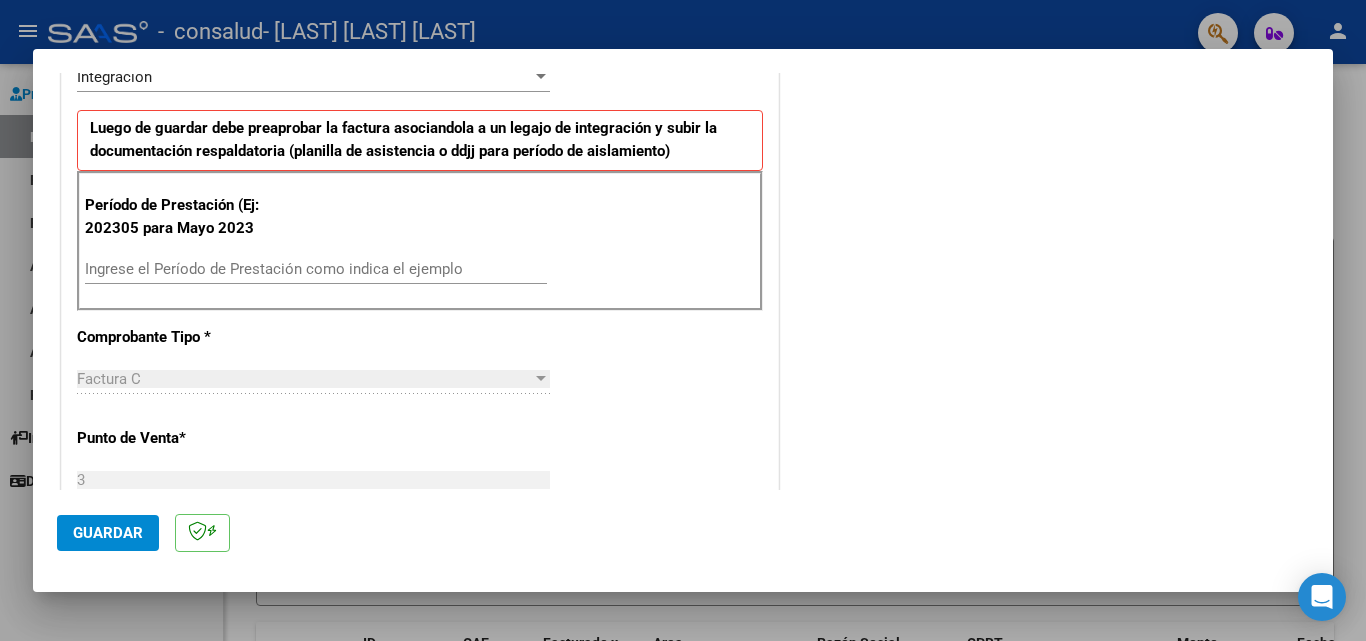 scroll, scrollTop: 488, scrollLeft: 0, axis: vertical 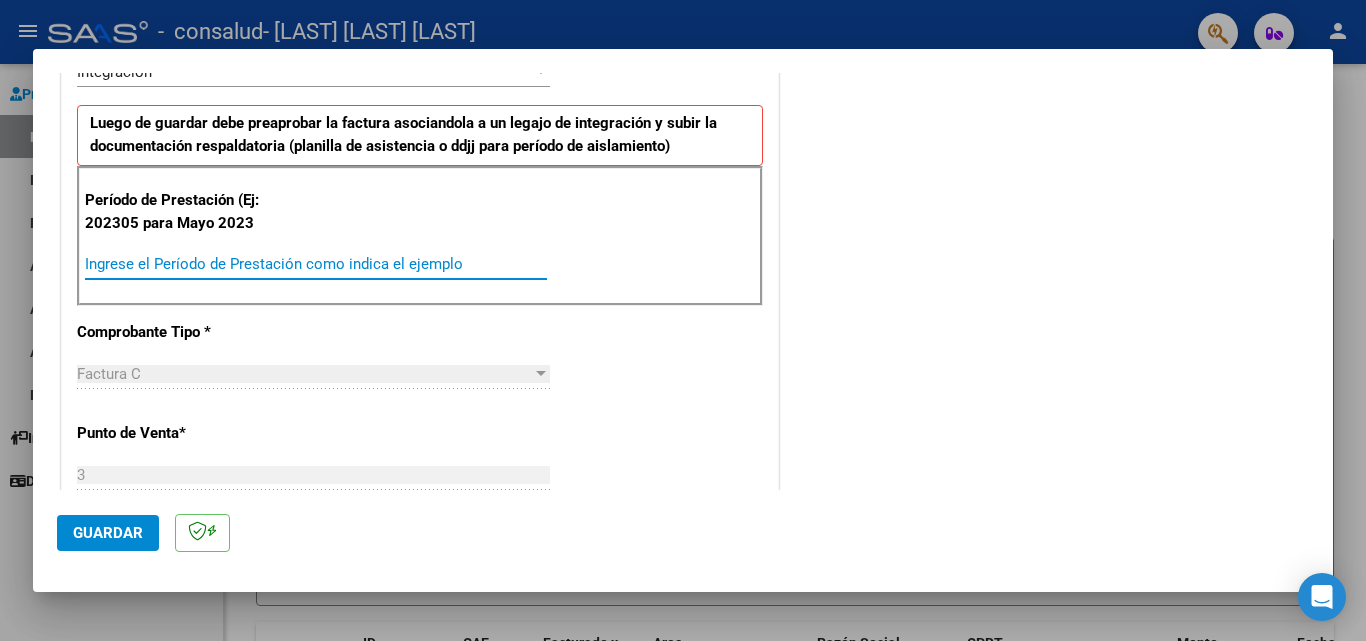click on "Ingrese el Período de Prestación como indica el ejemplo" at bounding box center (316, 264) 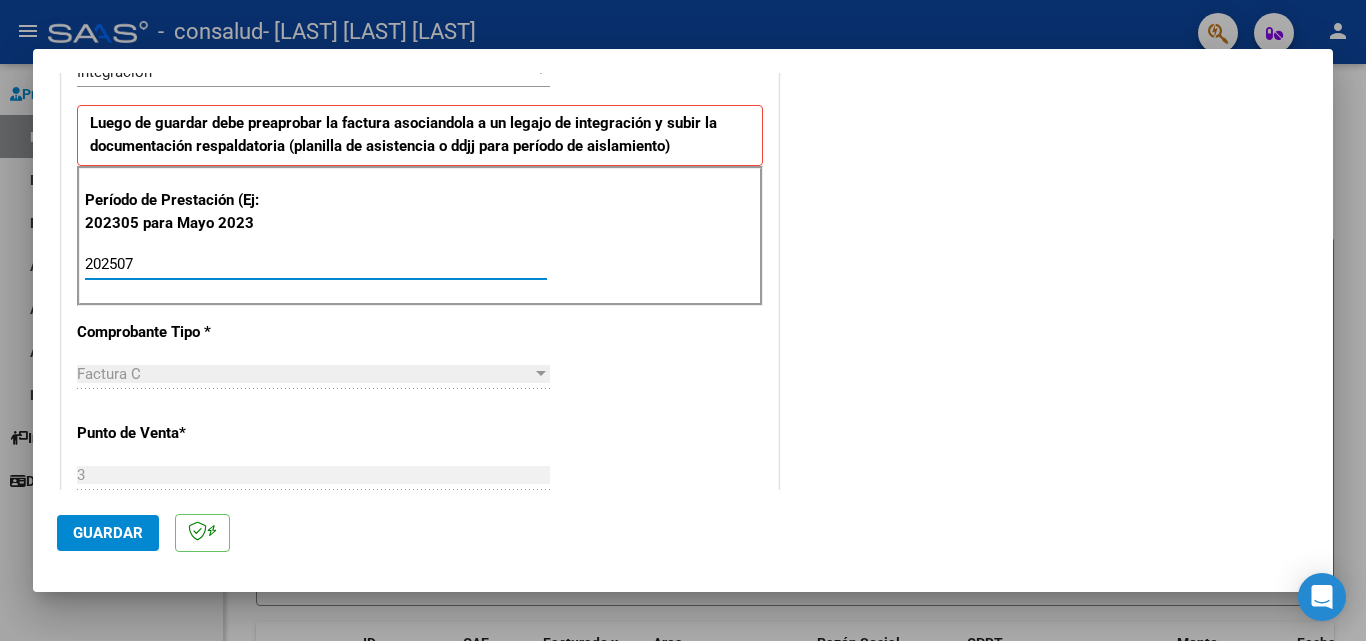 type on "202507" 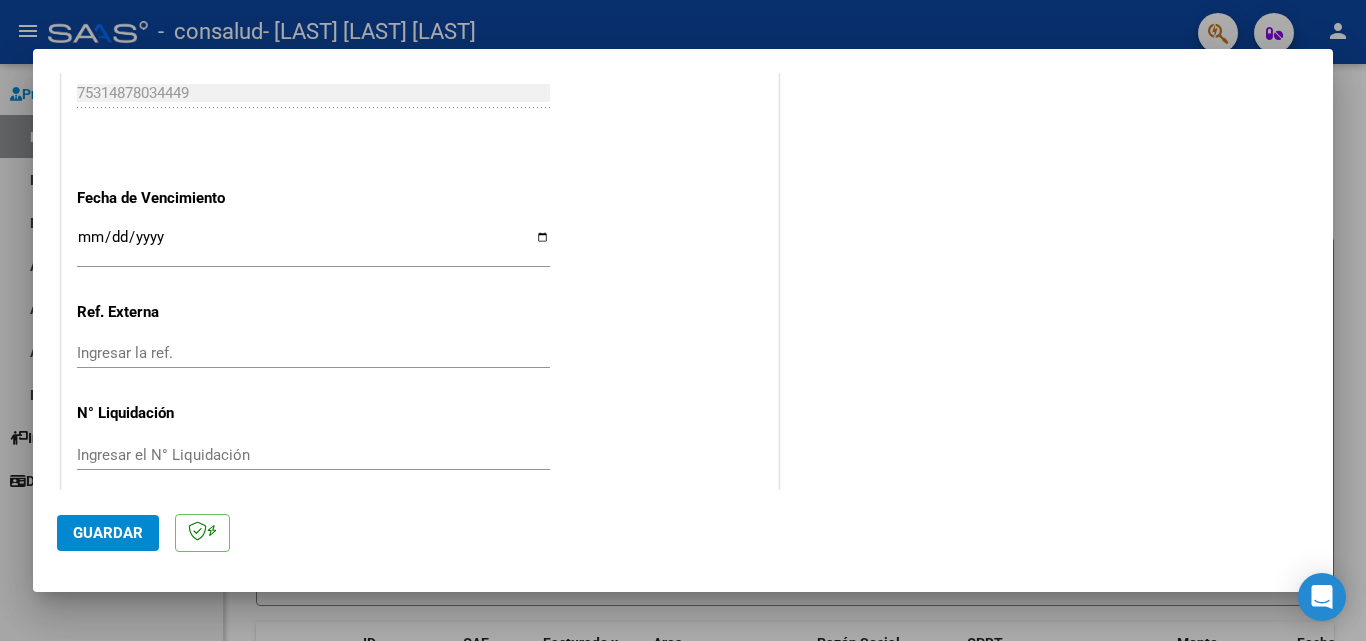 scroll, scrollTop: 1305, scrollLeft: 0, axis: vertical 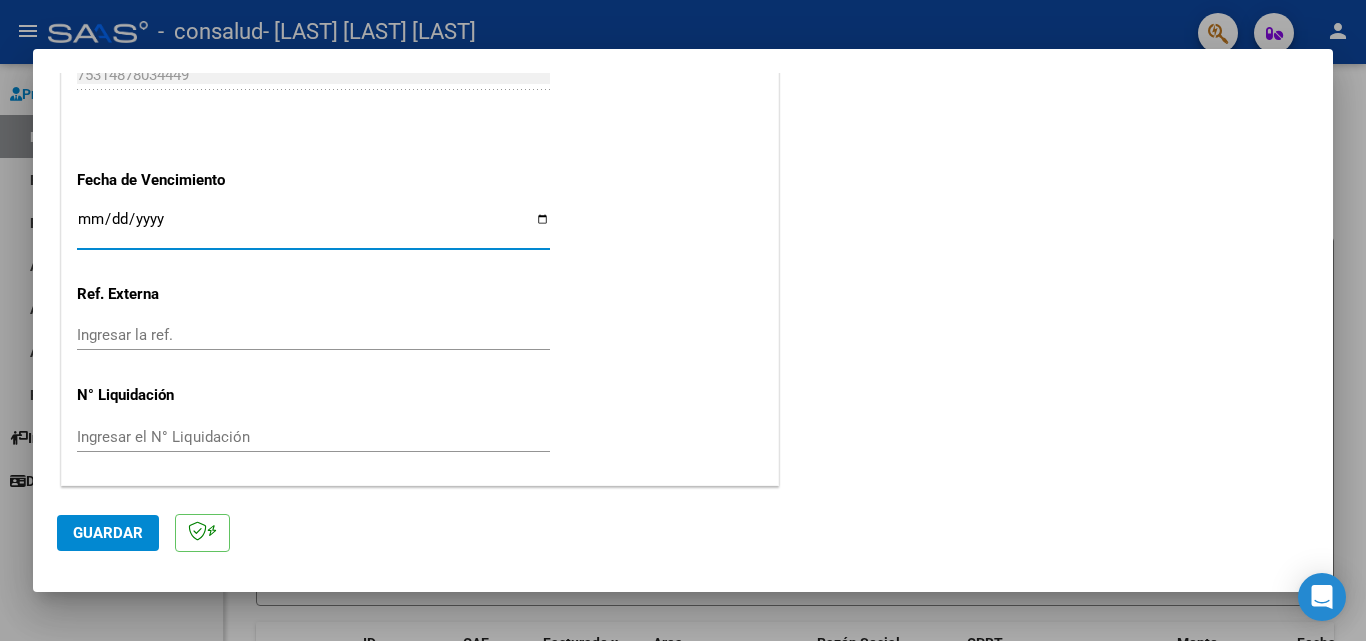 click on "Ingresar la fecha" at bounding box center (313, 227) 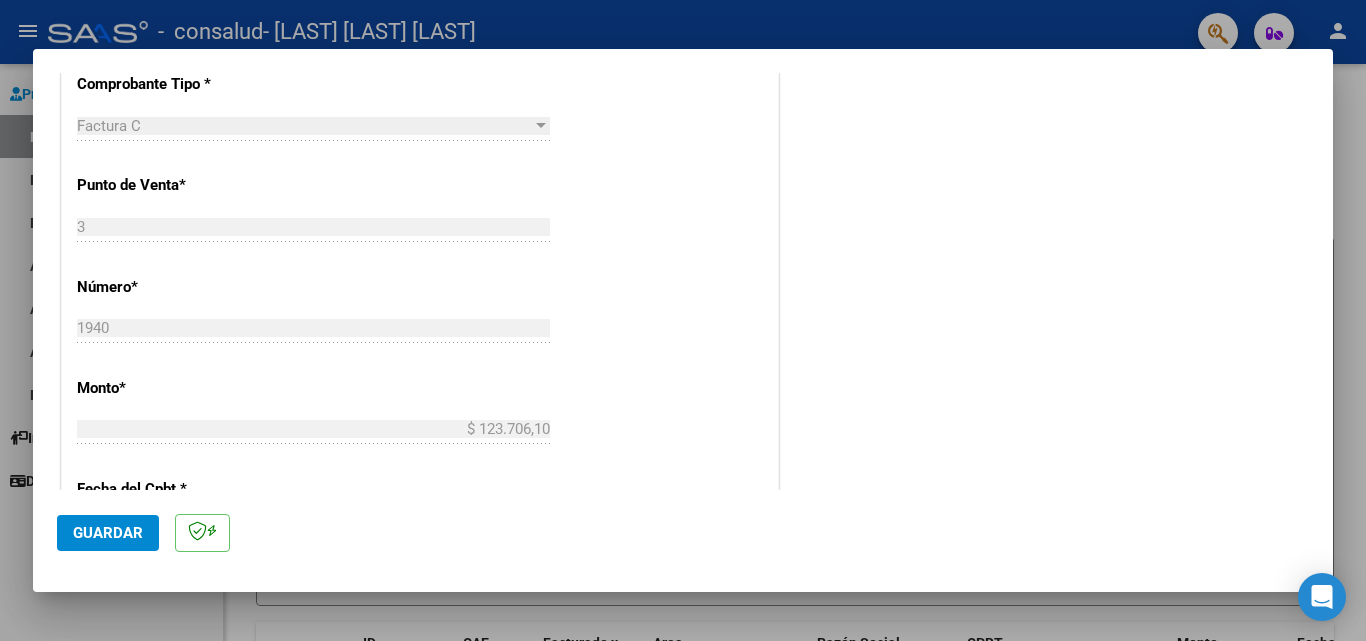scroll, scrollTop: 1305, scrollLeft: 0, axis: vertical 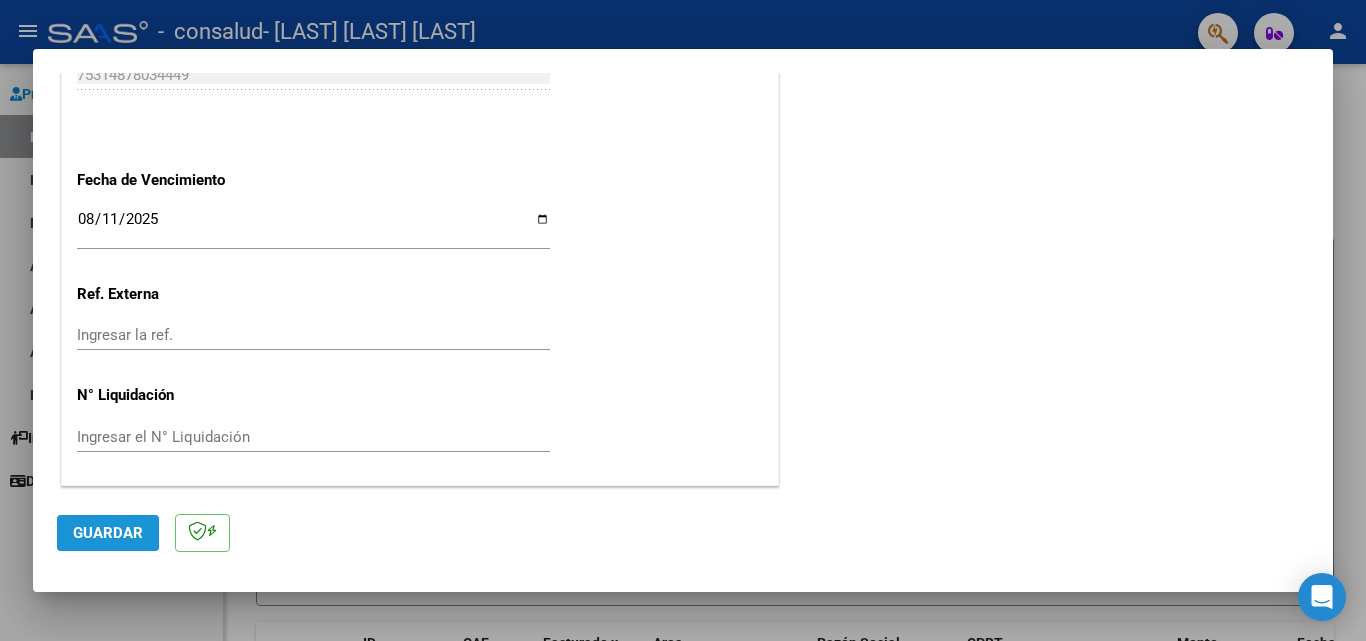 click on "Guardar" 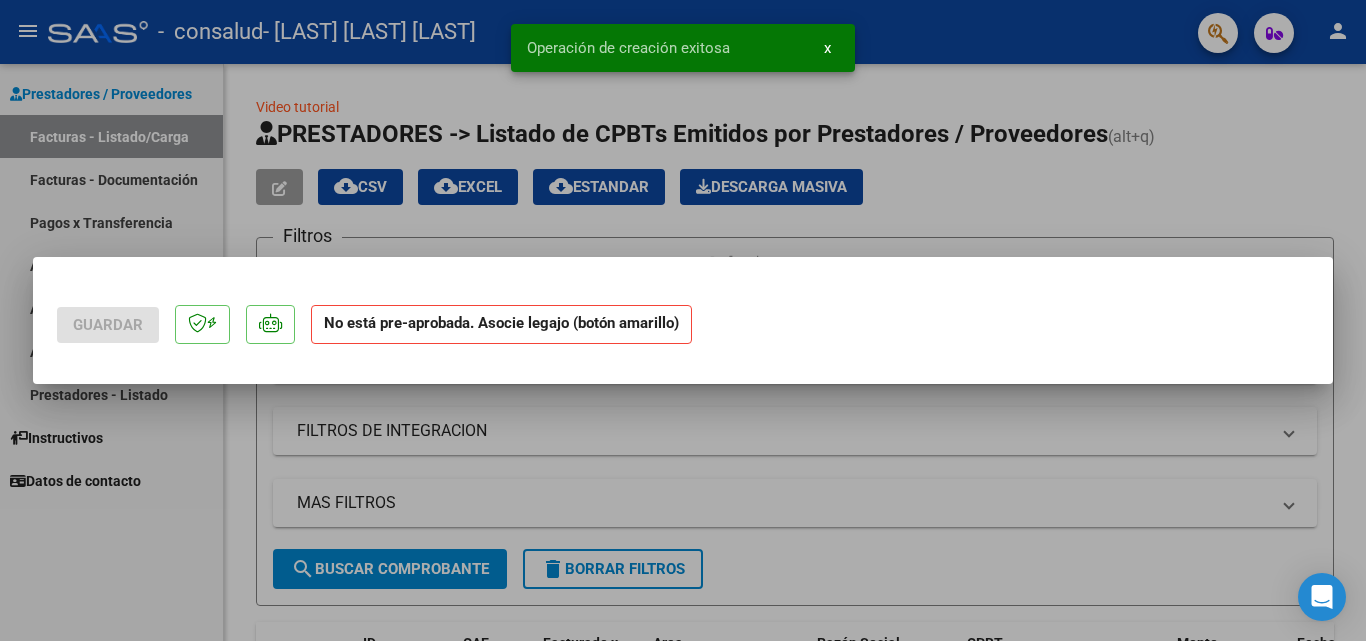 scroll, scrollTop: 0, scrollLeft: 0, axis: both 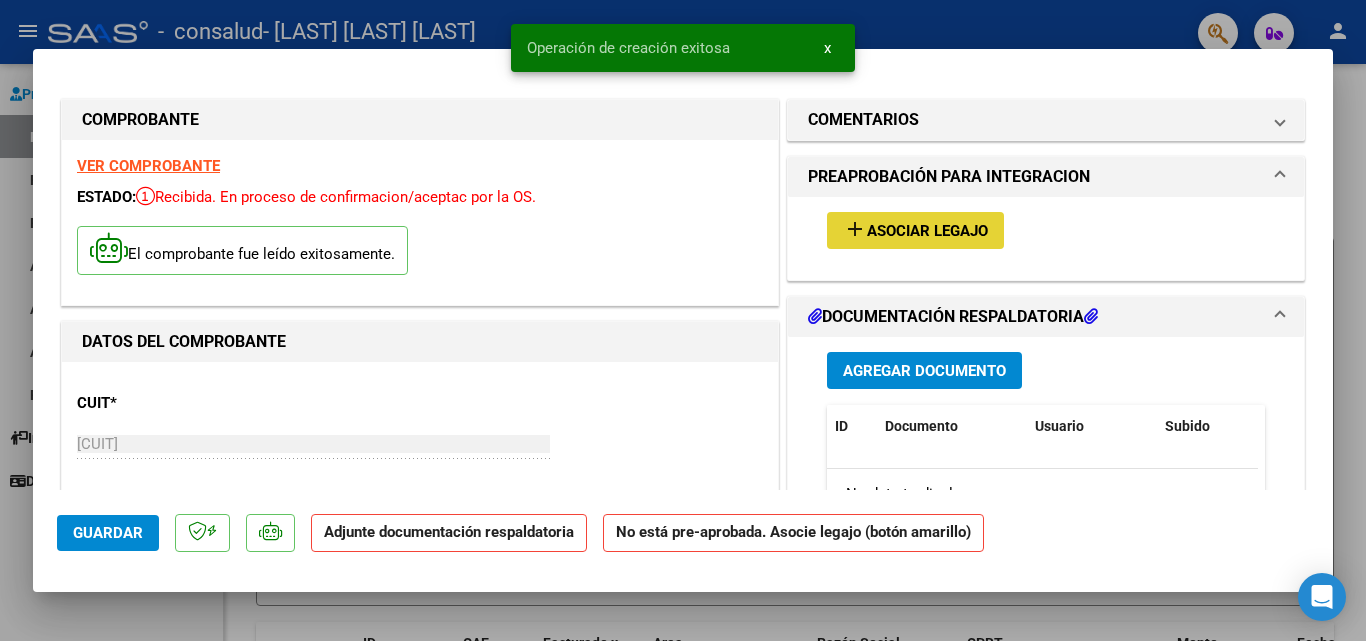 click on "Asociar Legajo" at bounding box center [927, 231] 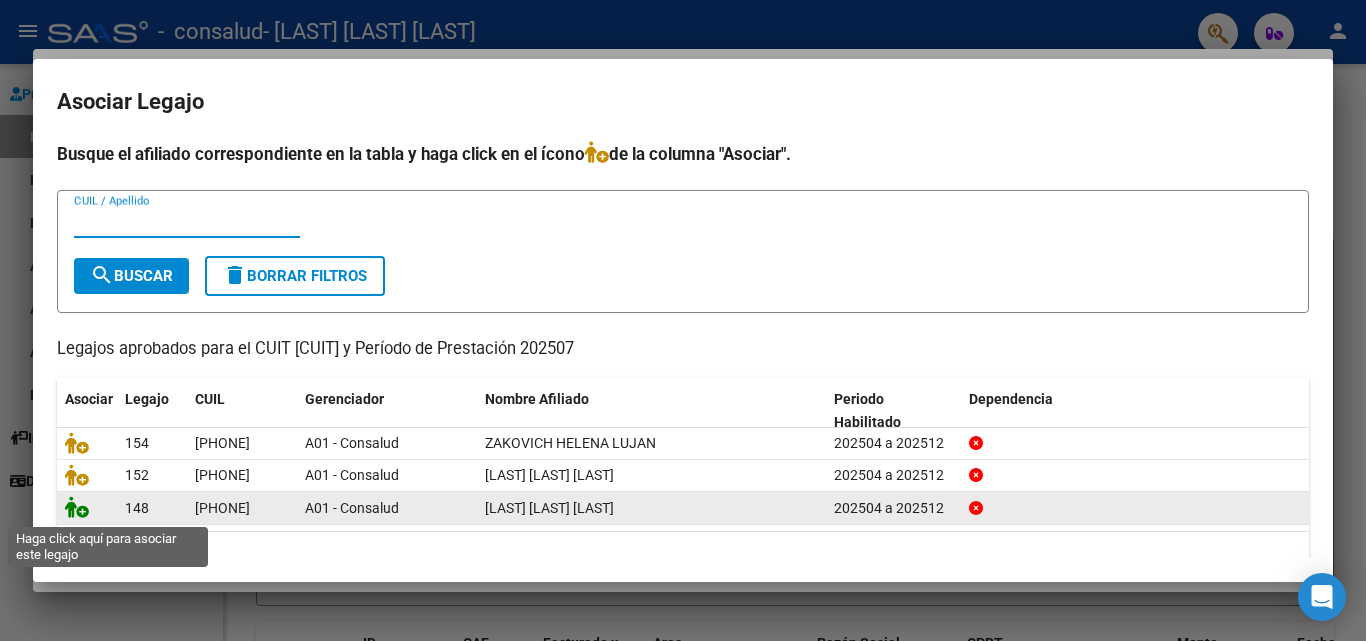 click 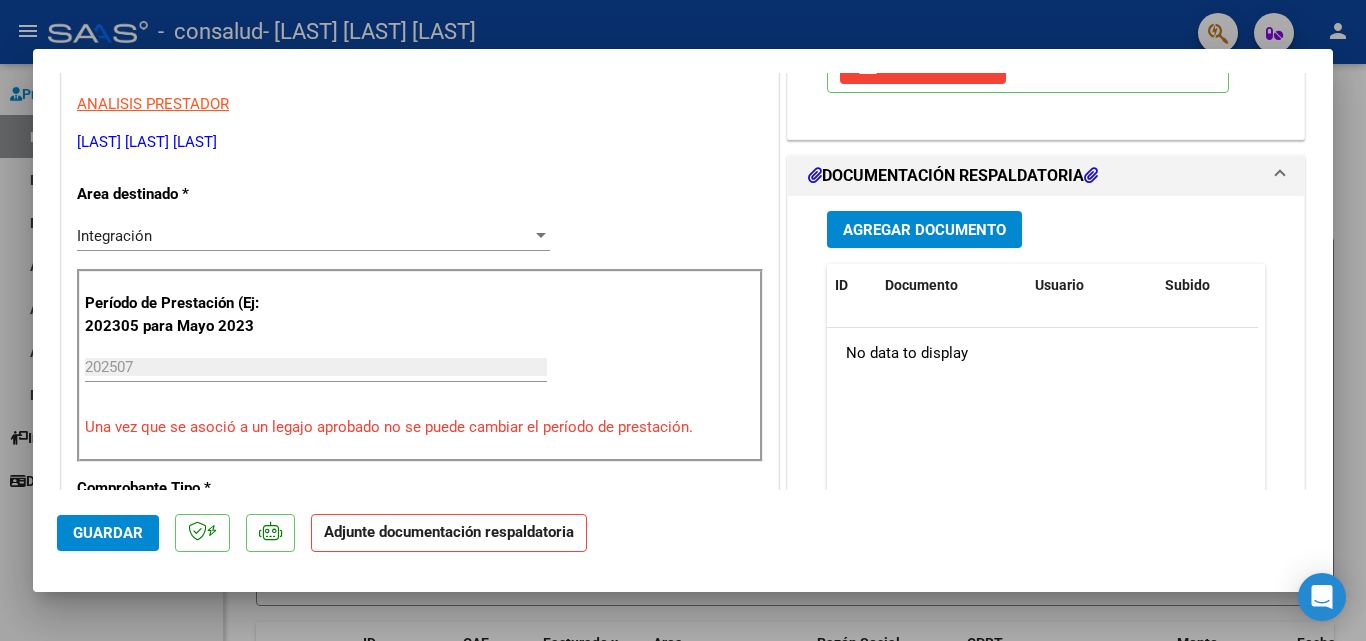 scroll, scrollTop: 428, scrollLeft: 0, axis: vertical 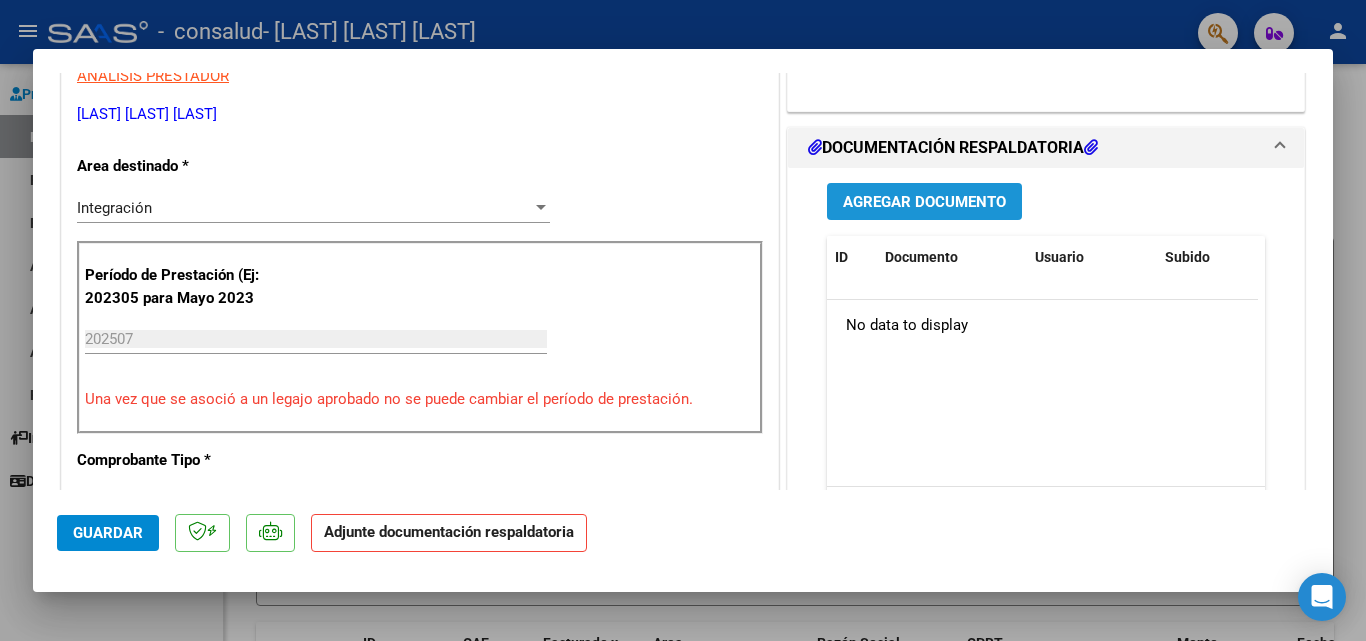 click on "Agregar Documento" at bounding box center (924, 202) 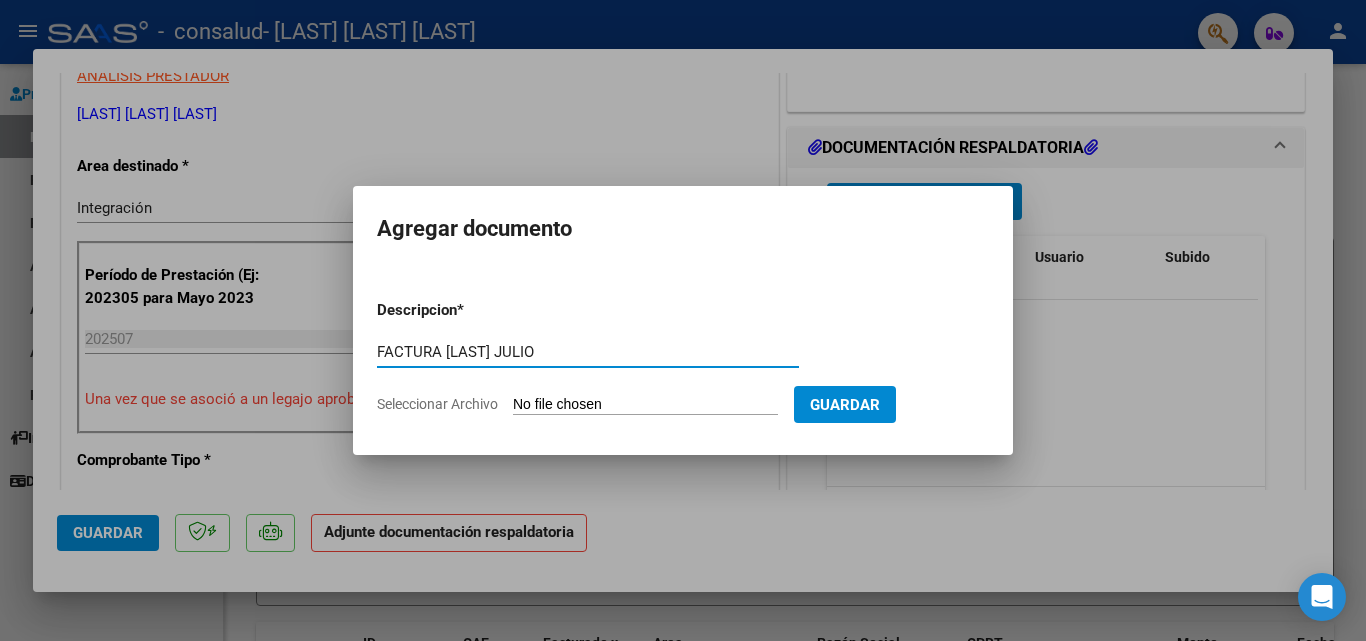type on "FACTURA [LAST] JULIO" 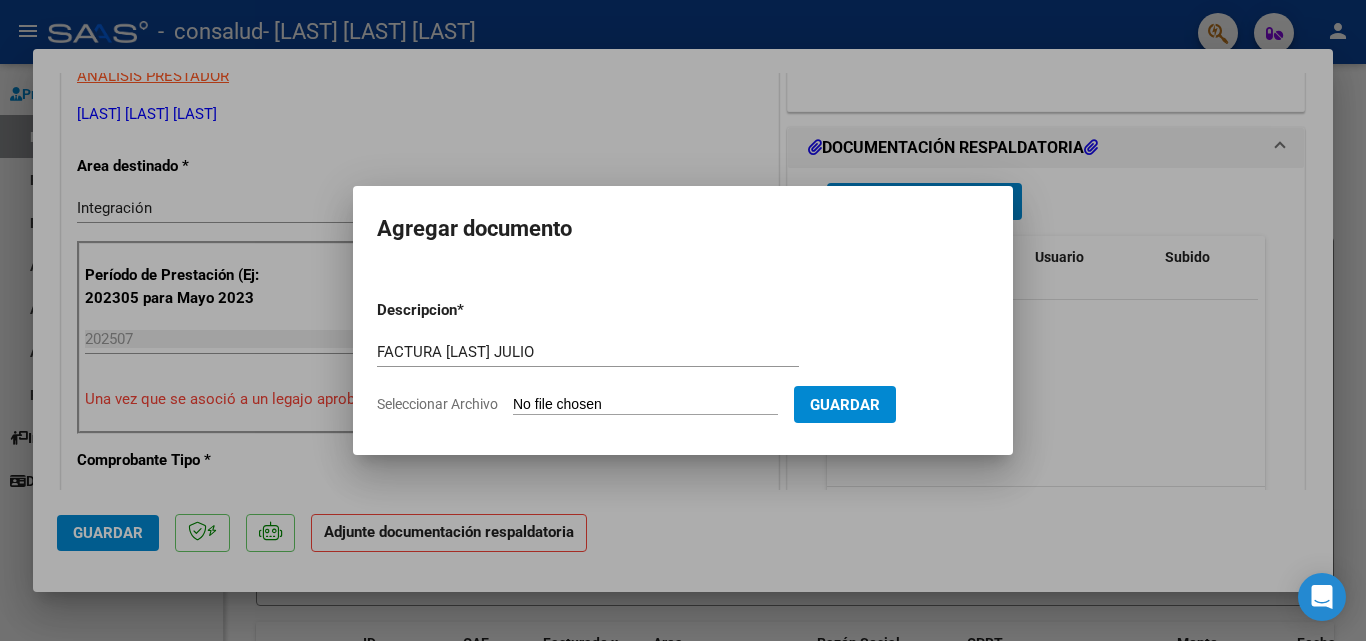 click on "Seleccionar Archivo" 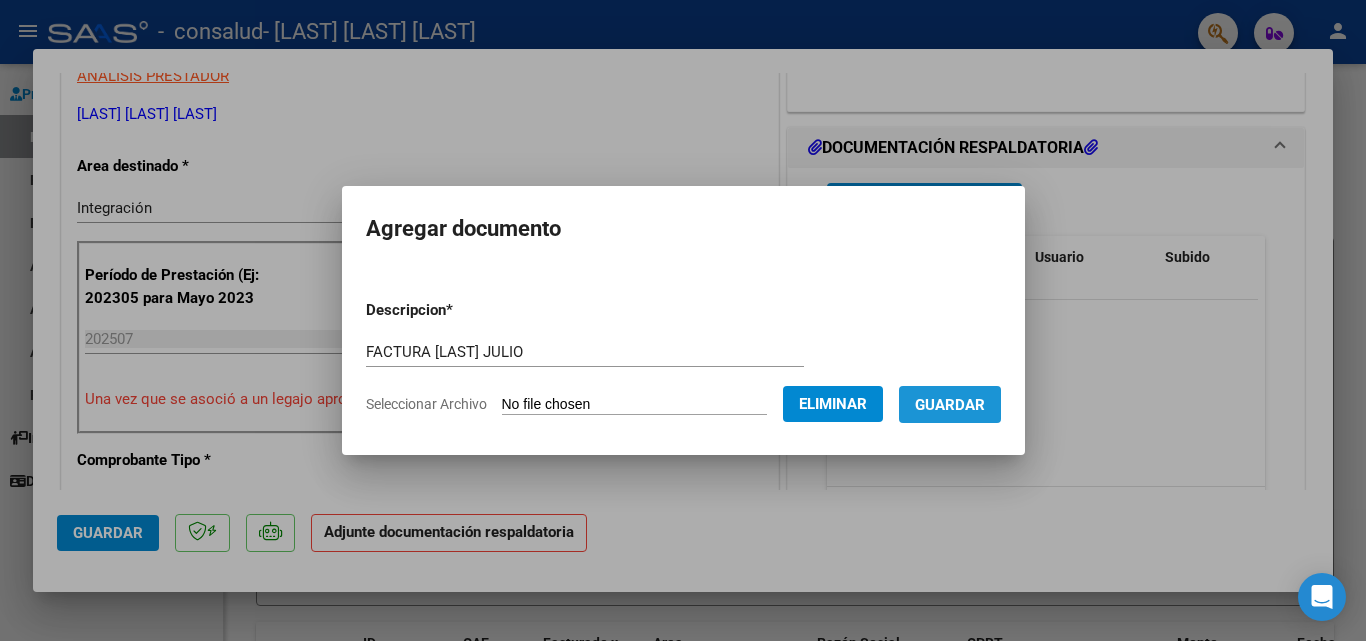 click on "Guardar" at bounding box center [950, 405] 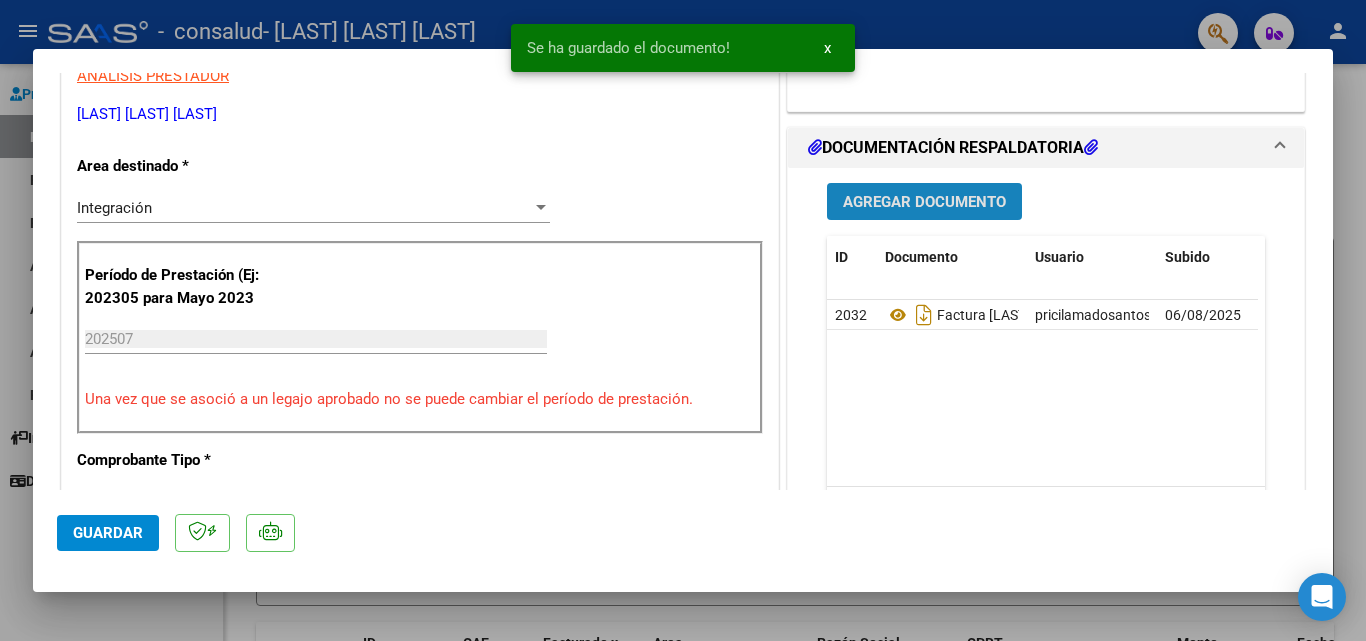 click on "Agregar Documento" at bounding box center [924, 201] 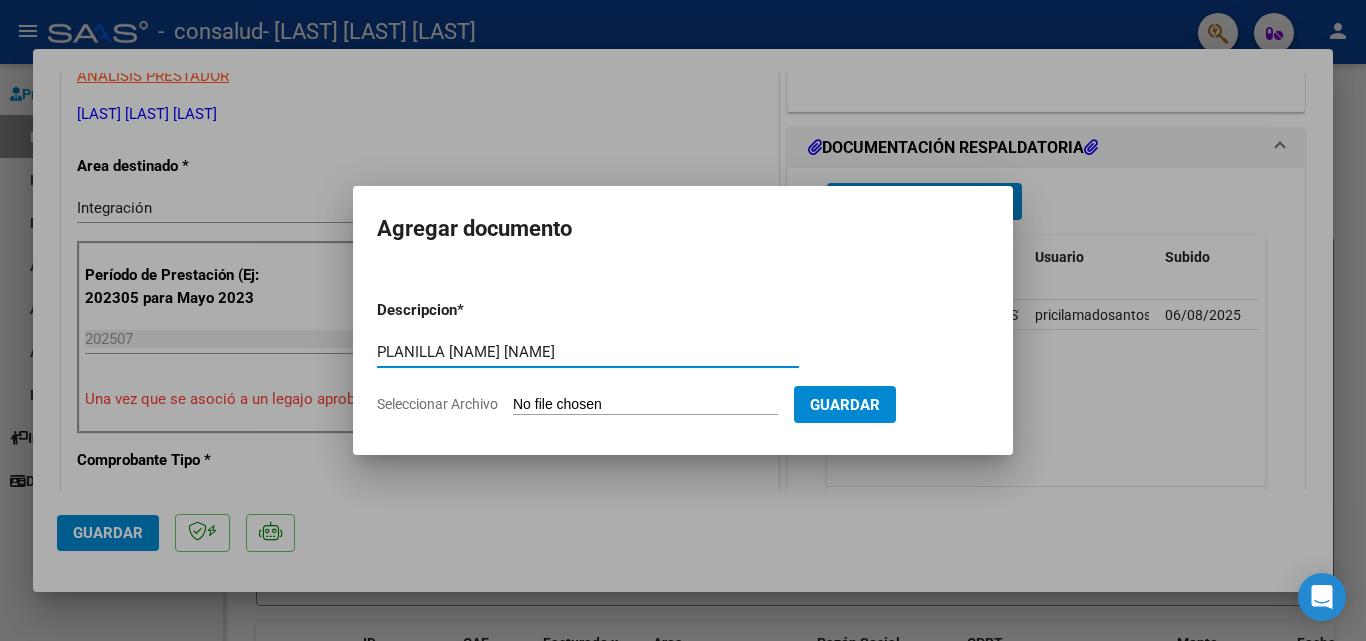 type on "PLANILLA [NAME] [NAME]" 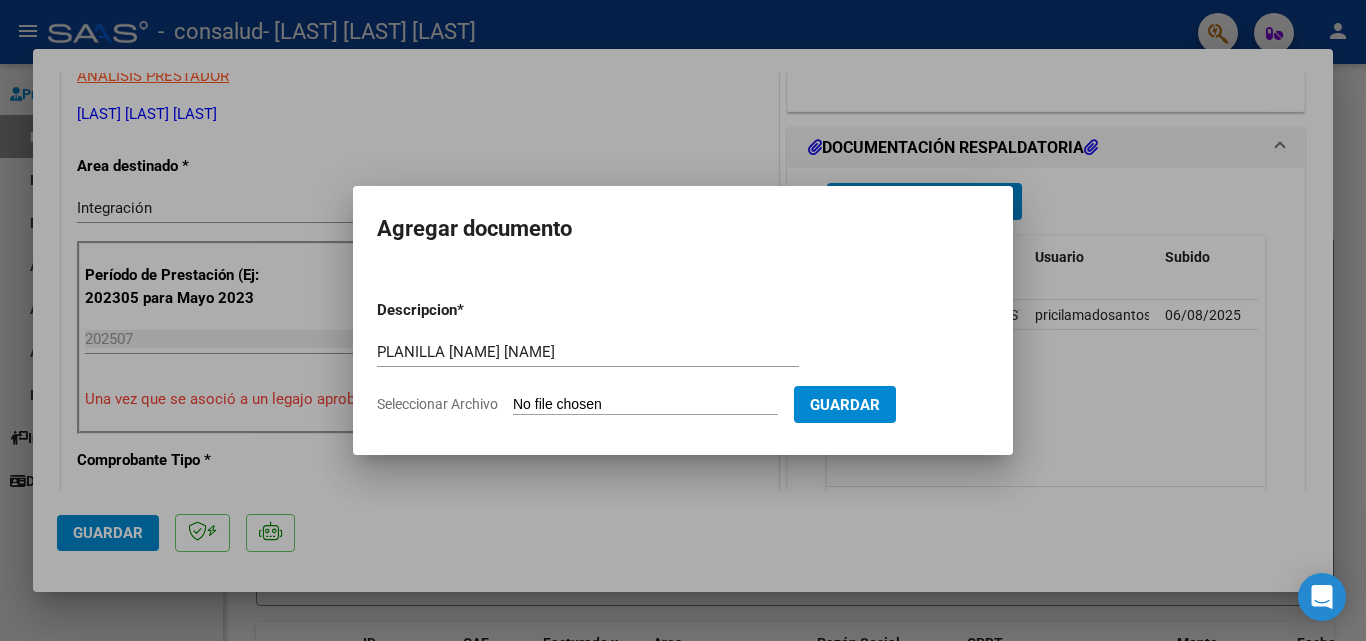 click on "Seleccionar Archivo" 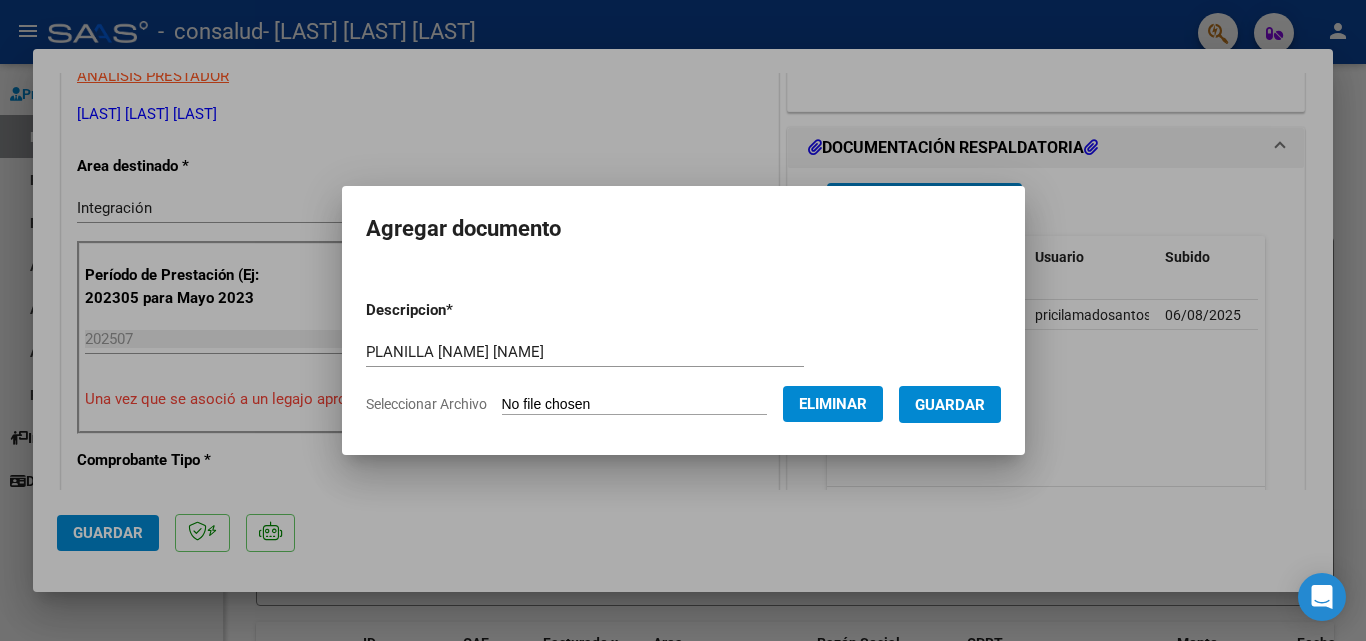 click on "Guardar" at bounding box center (950, 405) 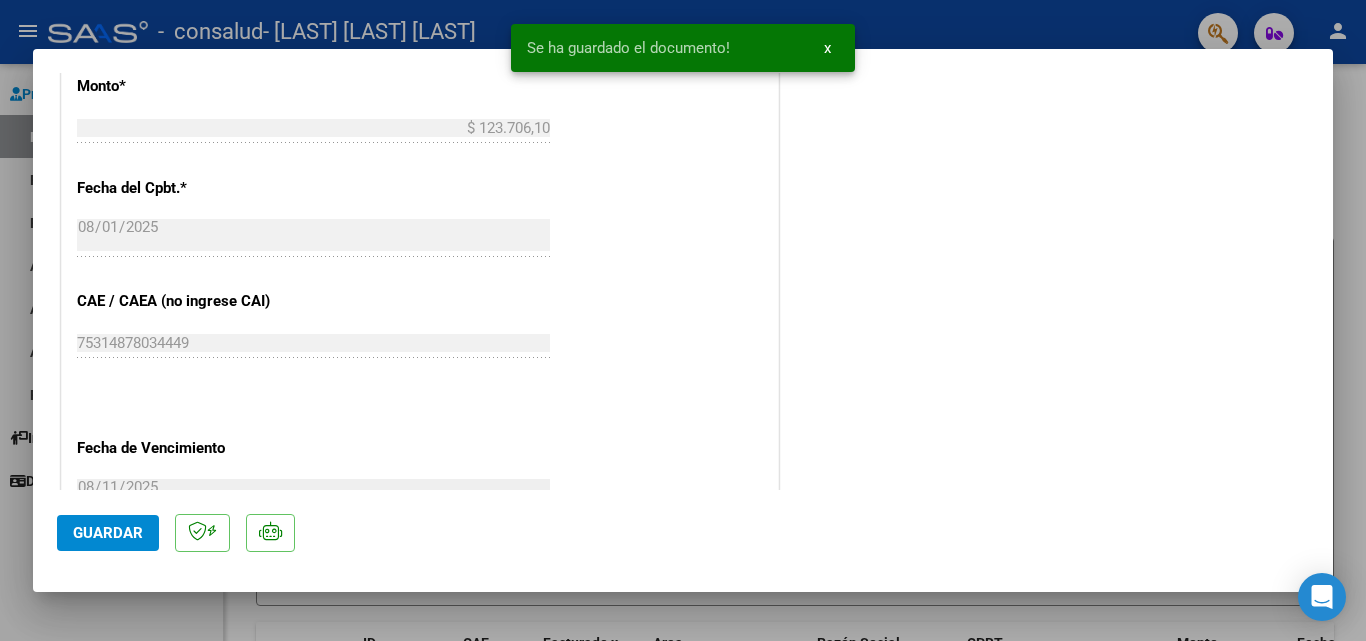 scroll, scrollTop: 1373, scrollLeft: 0, axis: vertical 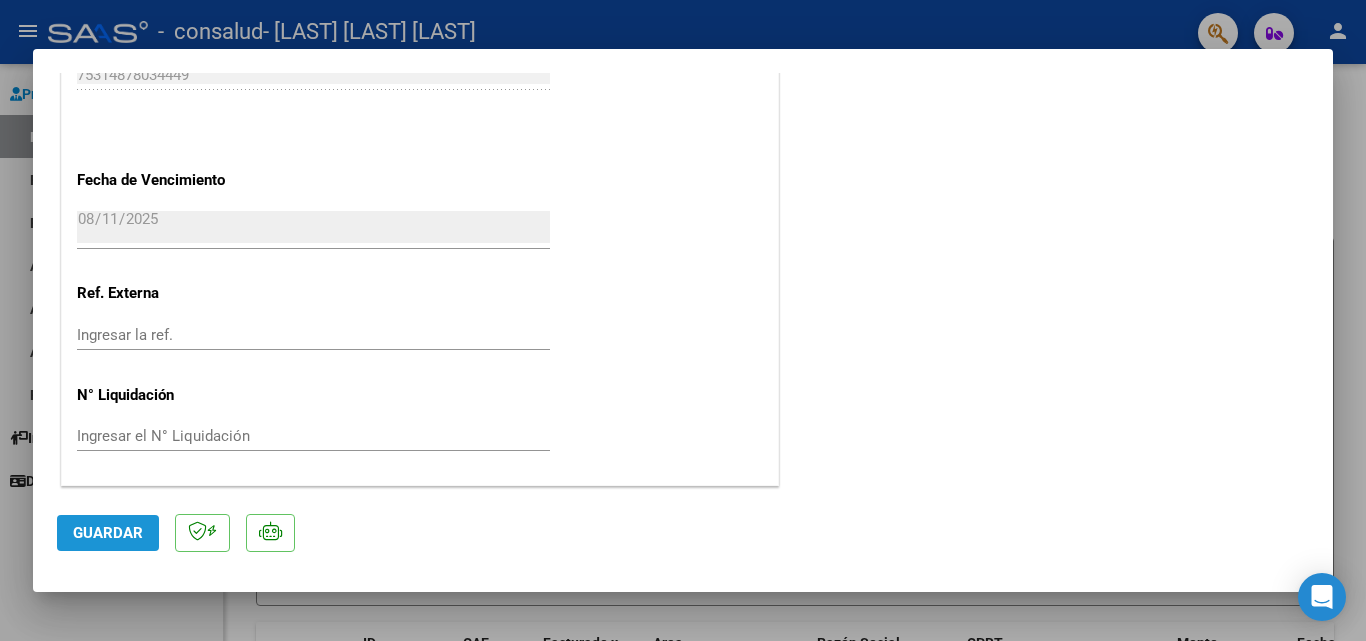 click on "Guardar" 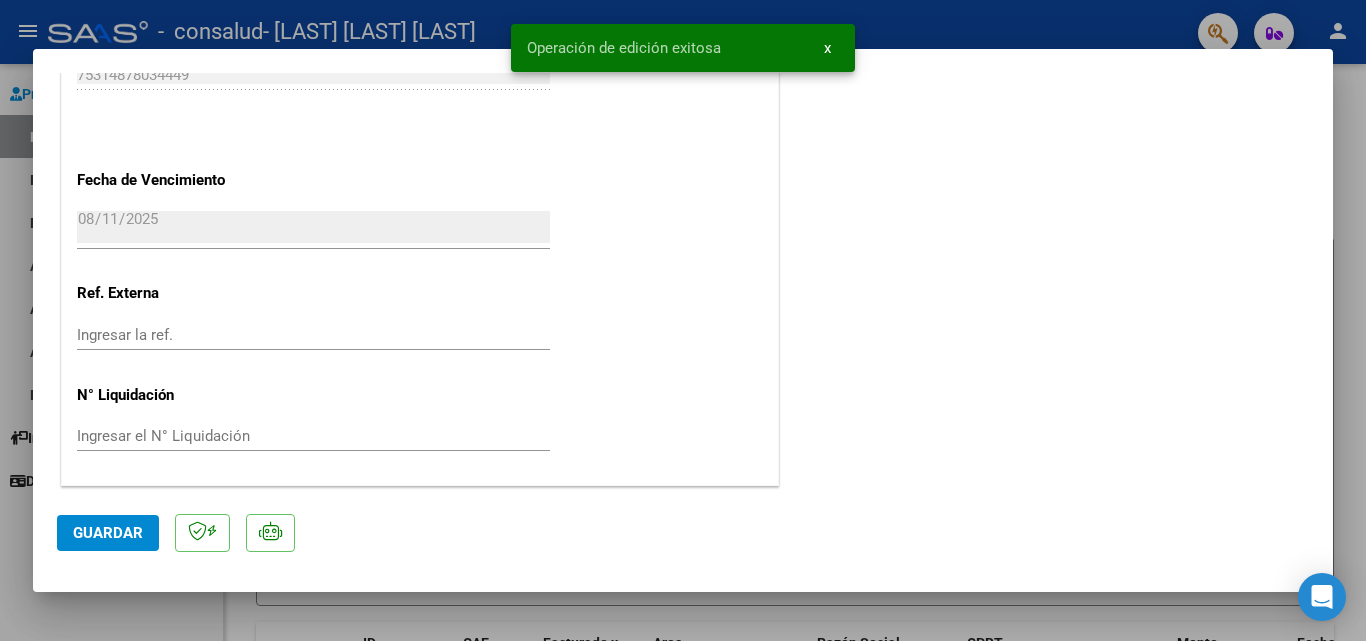 click at bounding box center [683, 320] 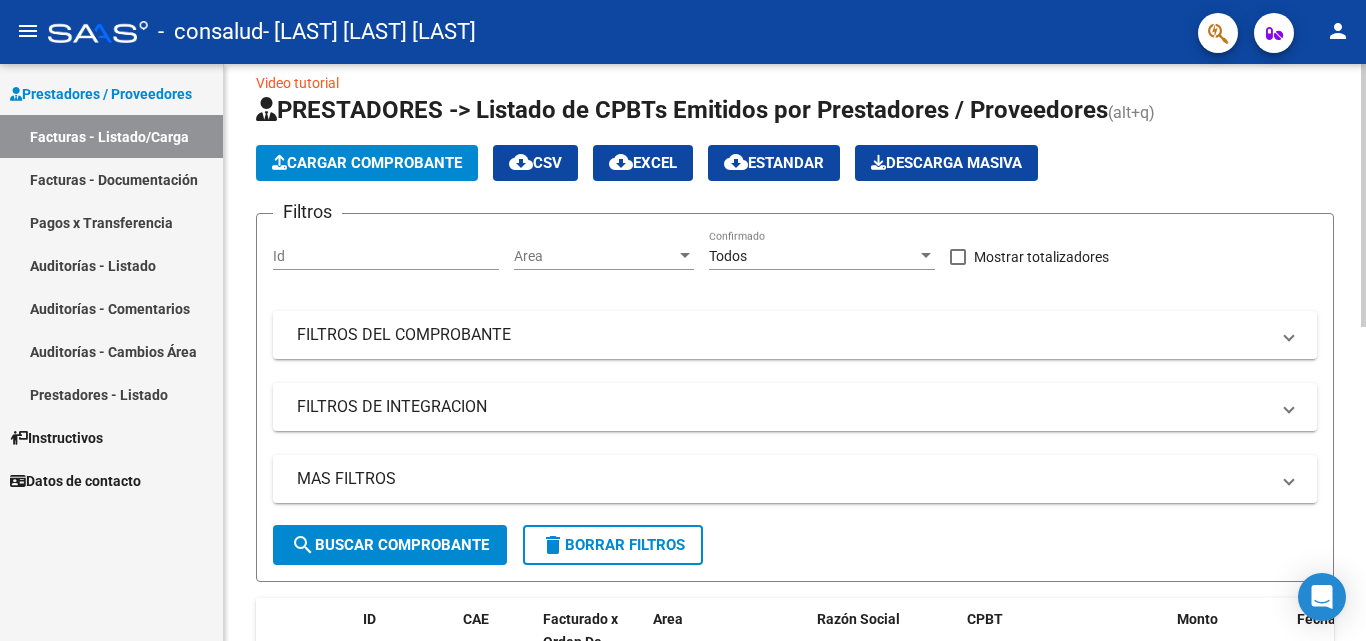 scroll, scrollTop: 0, scrollLeft: 0, axis: both 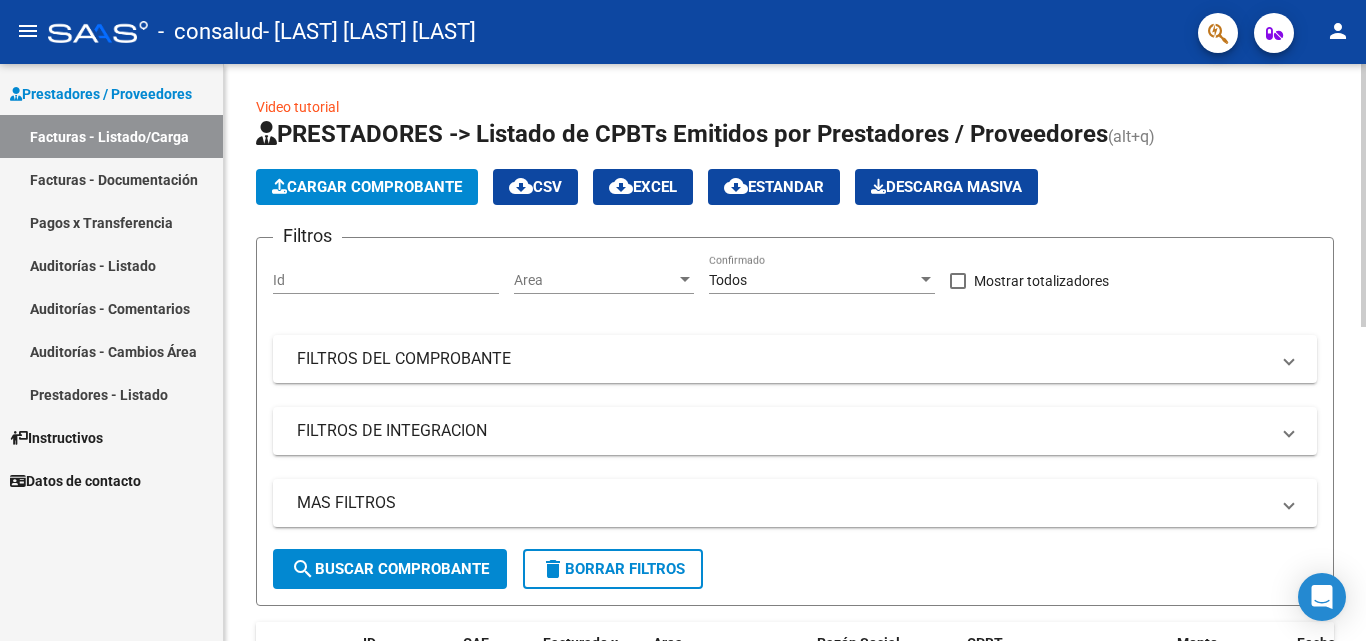 click on "menu -   consalud   - [LAST] [LAST] [LAST] person    Prestadores / Proveedores Facturas - Listado/Carga Facturas - Documentación Pagos x Transferencia Auditorías - Listado Auditorías - Comentarios Auditorías - Cambios Área Prestadores - Listado    Instructivos    Datos de contacto  Video tutorial   PRESTADORES -> Listado de CPBTs Emitidos por Prestadores / Proveedores (alt+q)   Cargar Comprobante
cloud_download  CSV  cloud_download  EXCEL  cloud_download  Estandar   Descarga Masiva
Filtros Id Area Area Todos Confirmado   Mostrar totalizadores   FILTROS DEL COMPROBANTE  Comprobante Tipo Comprobante Tipo Start date – End date Fec. Comprobante Desde / Hasta Días Emisión Desde(cant. días) Días Emisión Hasta(cant. días) CUIT / Razón Social Pto. Venta Nro. Comprobante Código SSS CAE Válido CAE Válido Todos Cargado Módulo Hosp. Todos Tiene facturacion Apócrifa Hospital Refes  FILTROS DE INTEGRACION  Período De Prestación Todos Rendido x SSS (dr_envio) Tipo de Registro Op" at bounding box center [683, 320] 